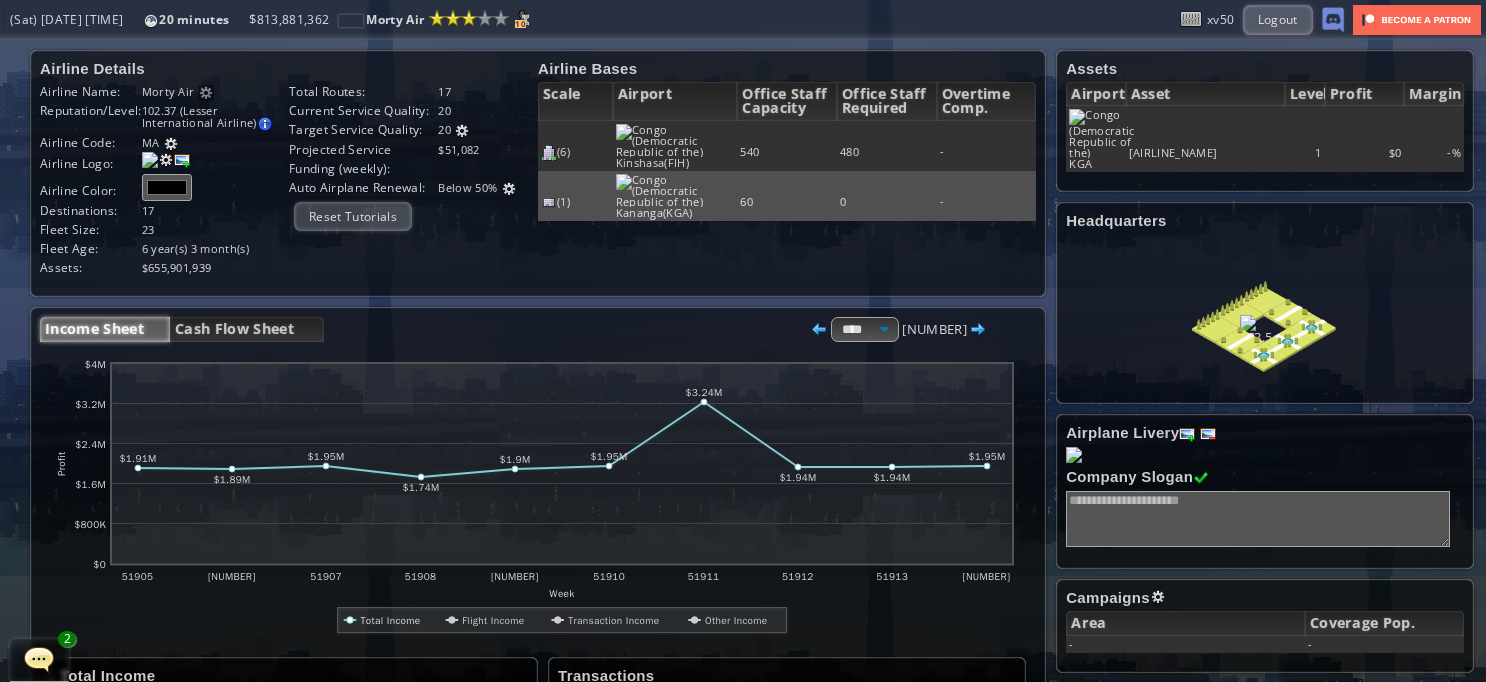 scroll, scrollTop: 0, scrollLeft: 0, axis: both 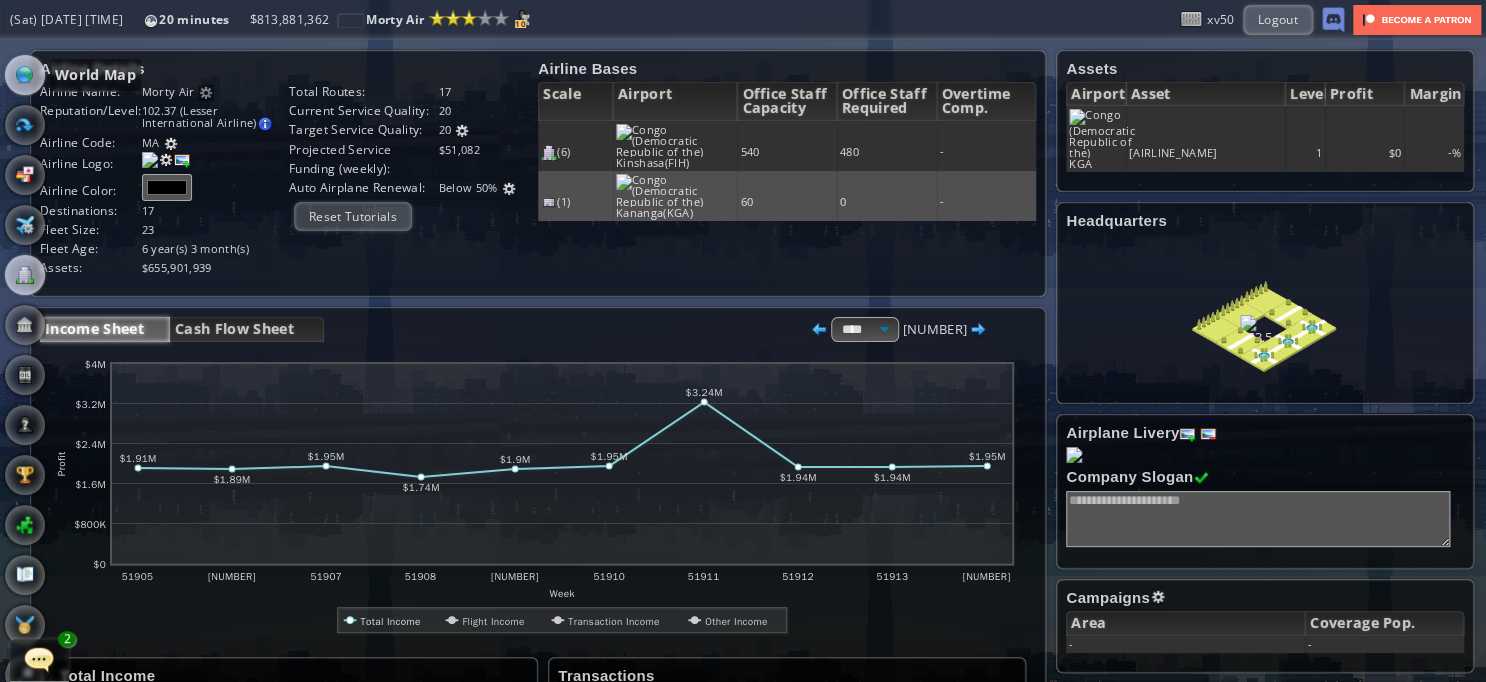 click at bounding box center (25, 75) 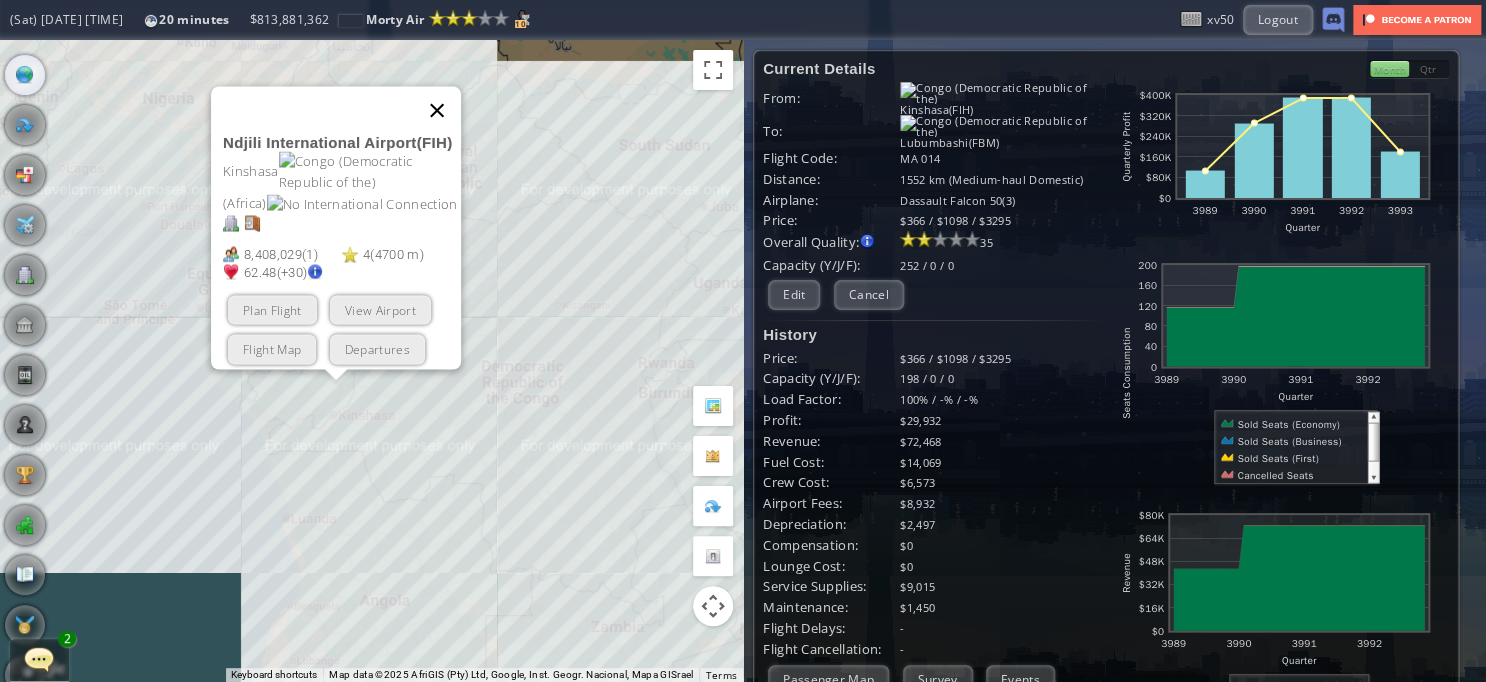 click at bounding box center [437, 110] 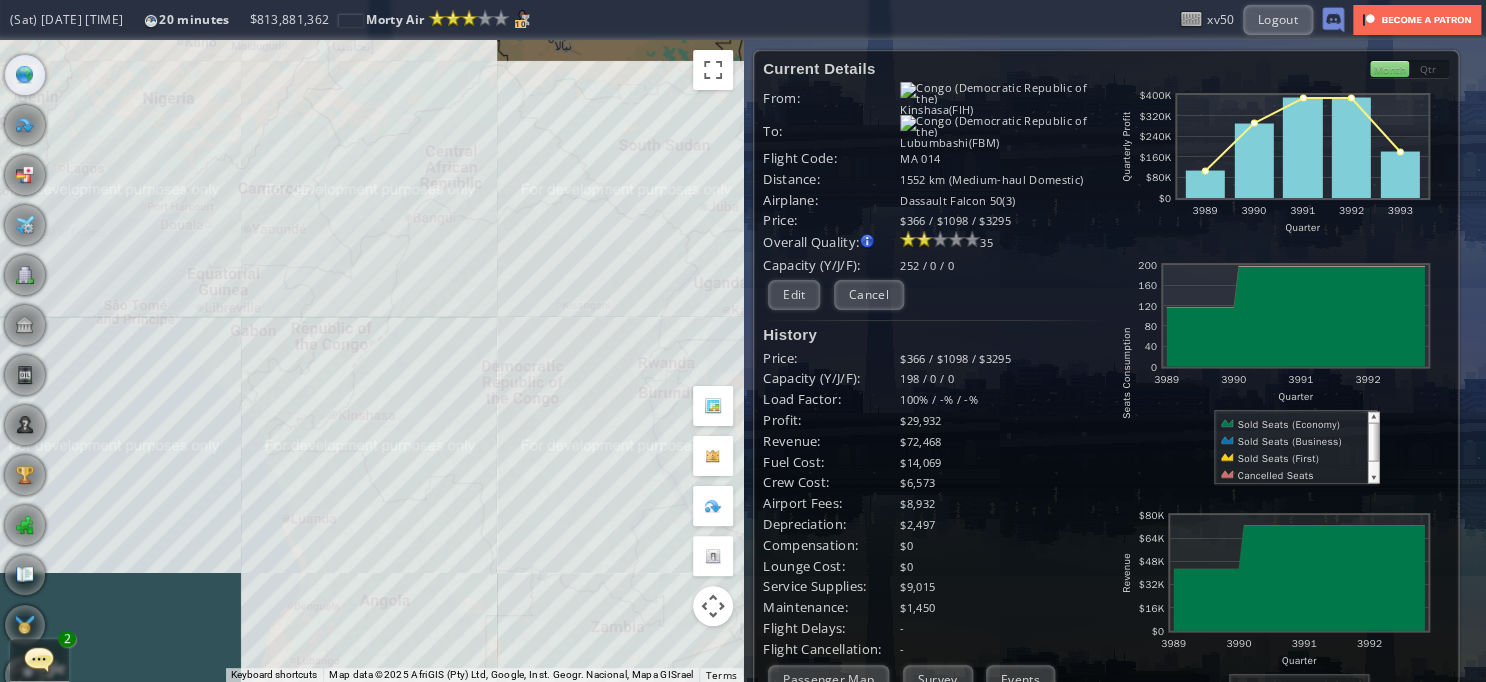 click on "To navigate, press the arrow keys." at bounding box center [371, 361] 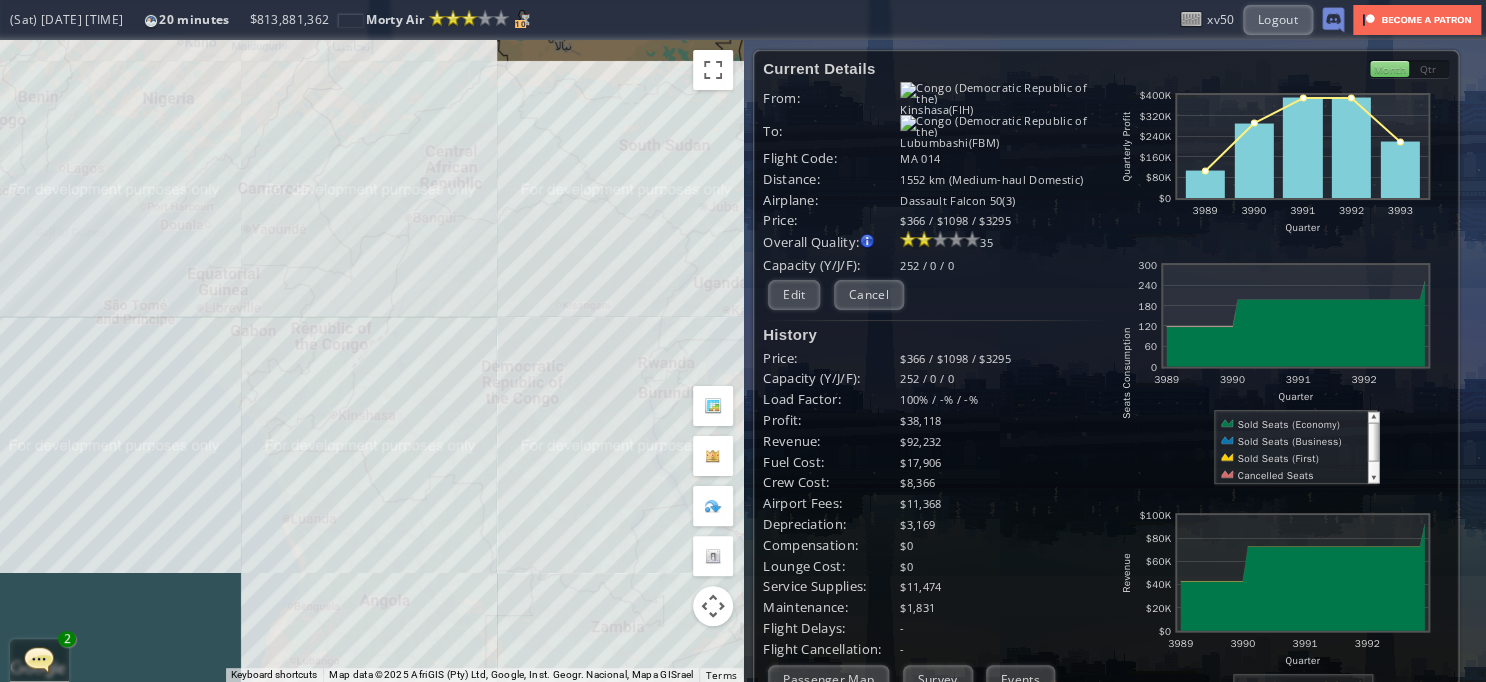 click on "To navigate, press the arrow keys." at bounding box center [371, 361] 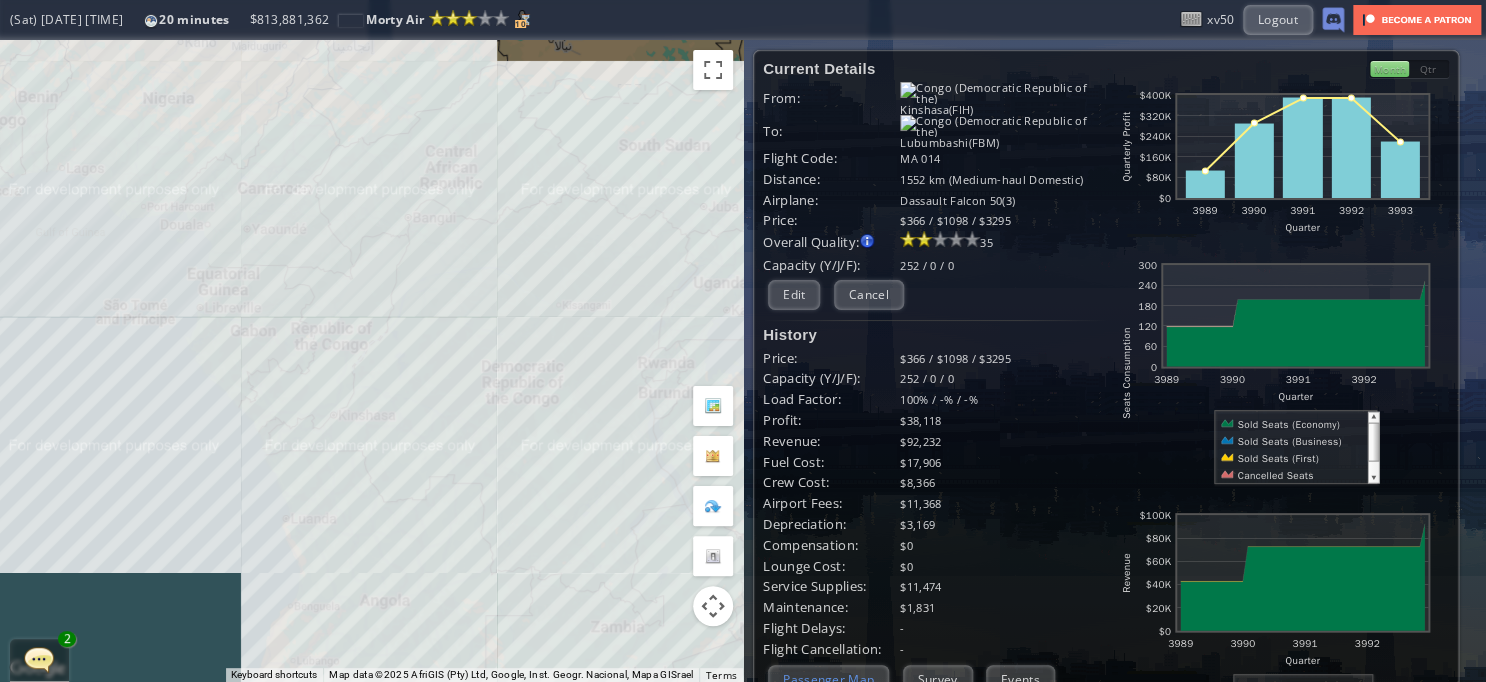 click on "Passenger Map" at bounding box center [828, 679] 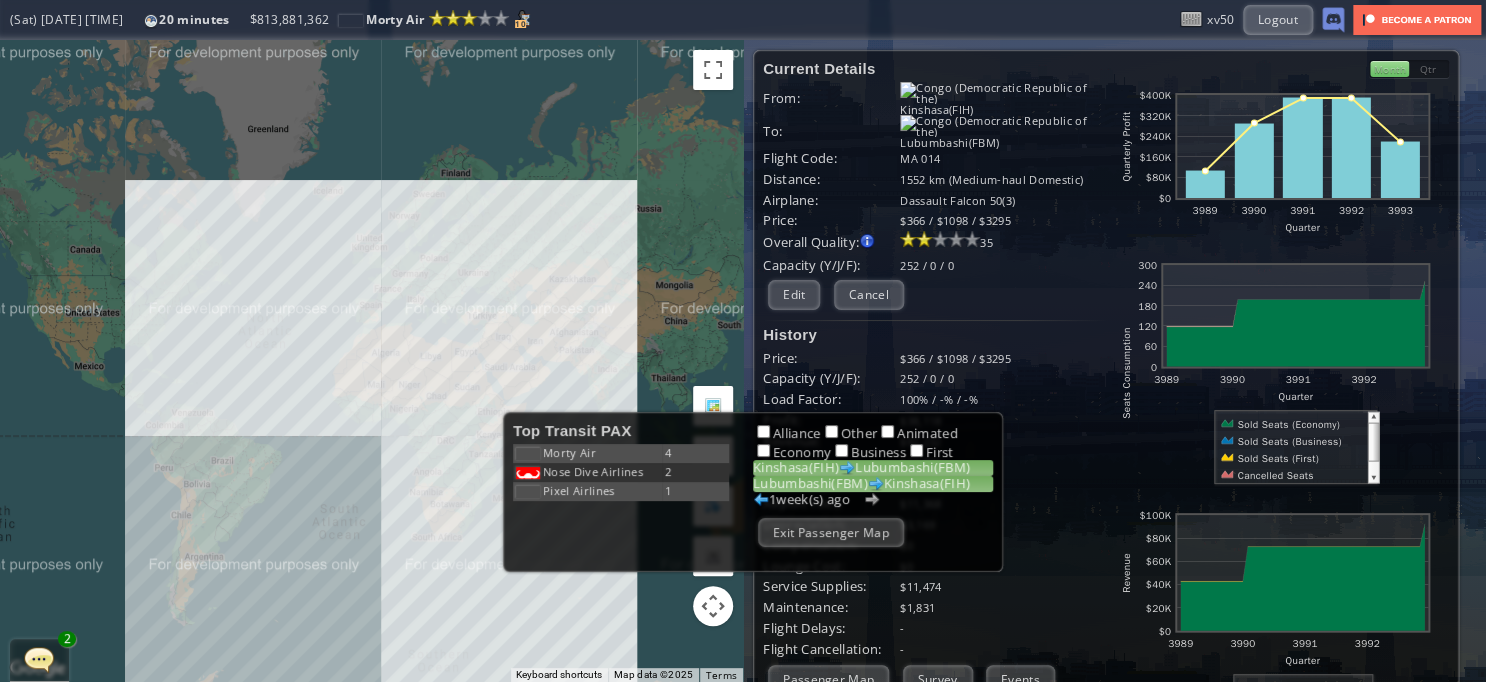 click on "[AIRPORT_CODE]([AIRPORT_CODE]) [AIRPORT_CODE]([AIRPORT_CODE])" at bounding box center [873, 484] 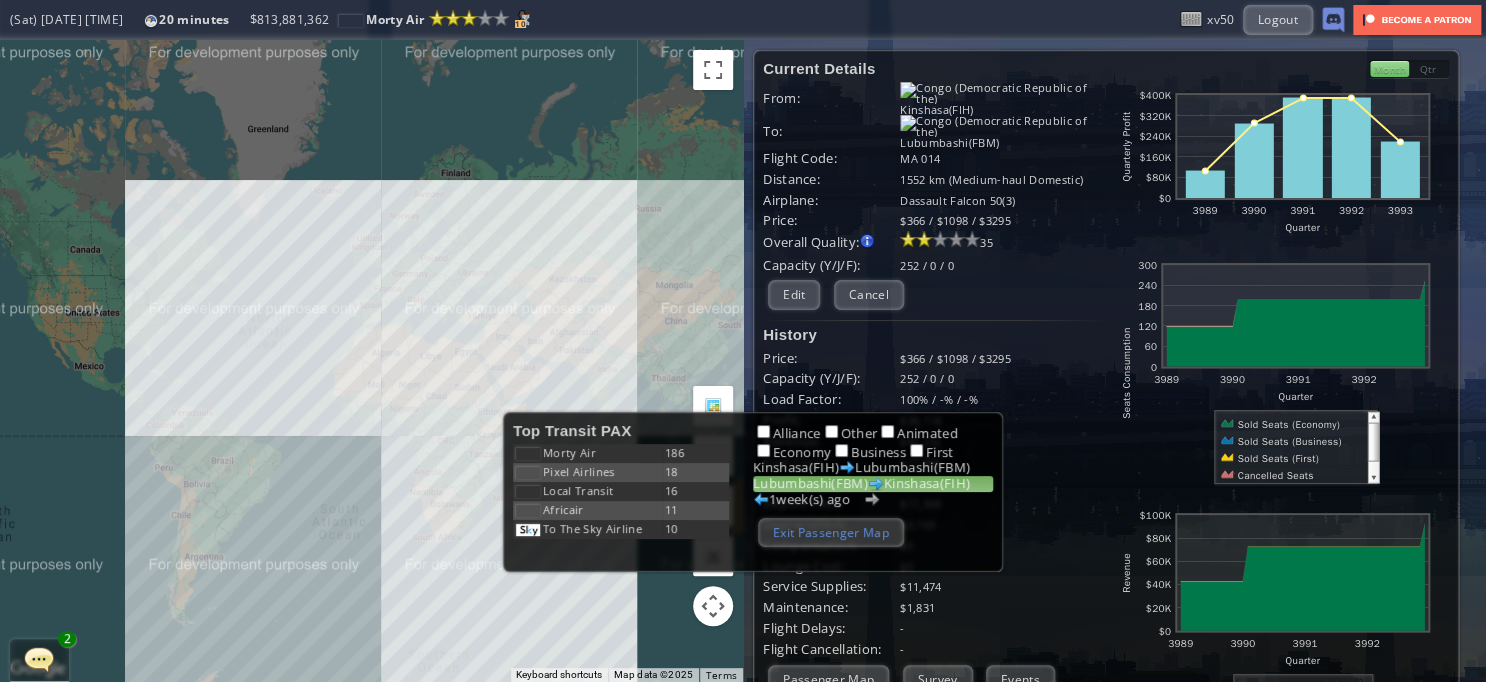 click on "Exit Passenger Map" at bounding box center [831, 532] 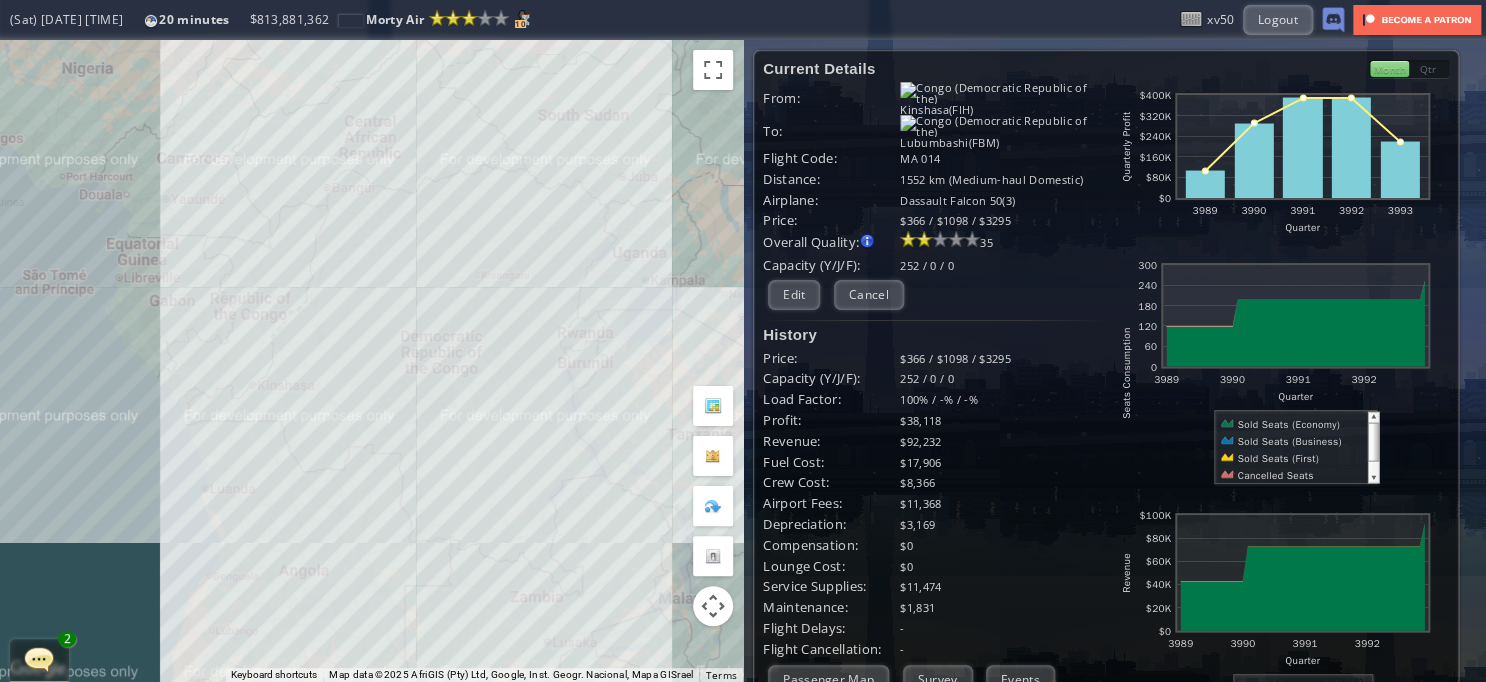 click on "To navigate, press the arrow keys." at bounding box center [371, 361] 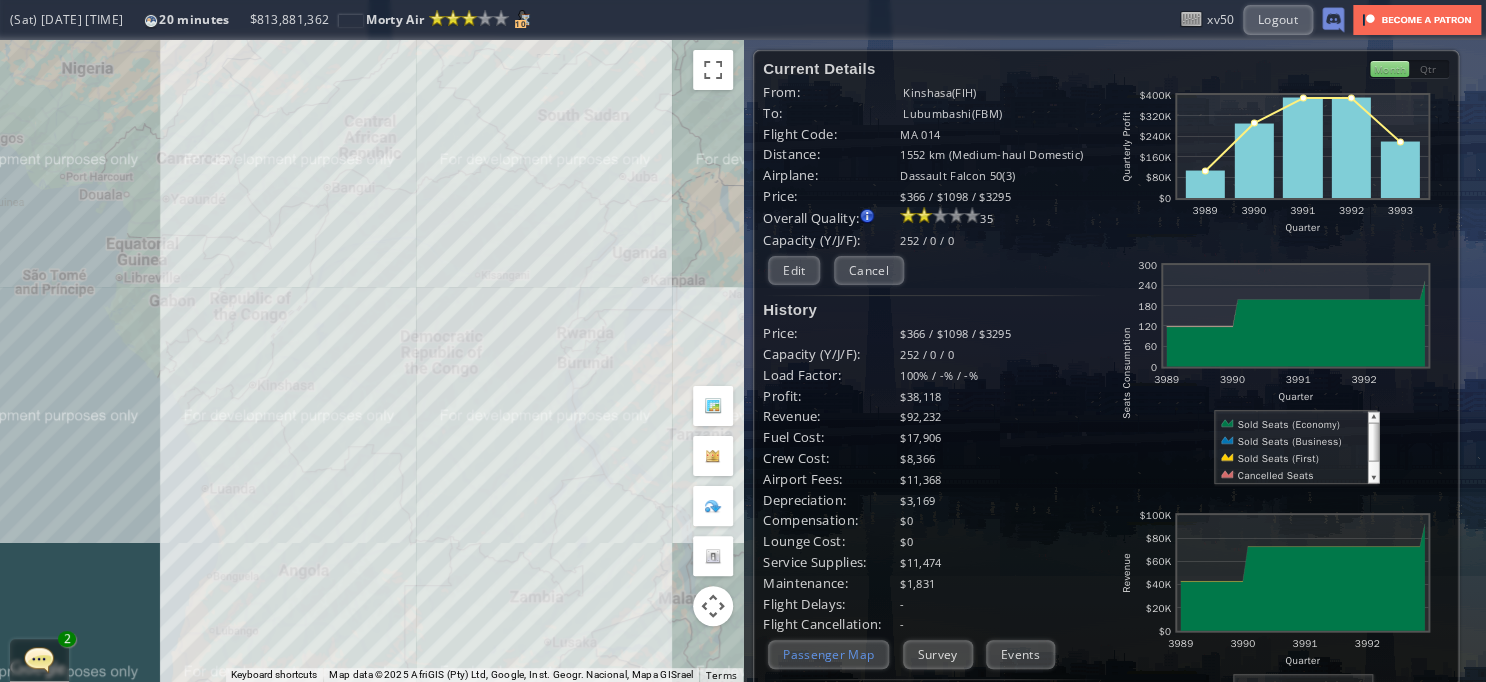 click on "Passenger Map" at bounding box center (828, 654) 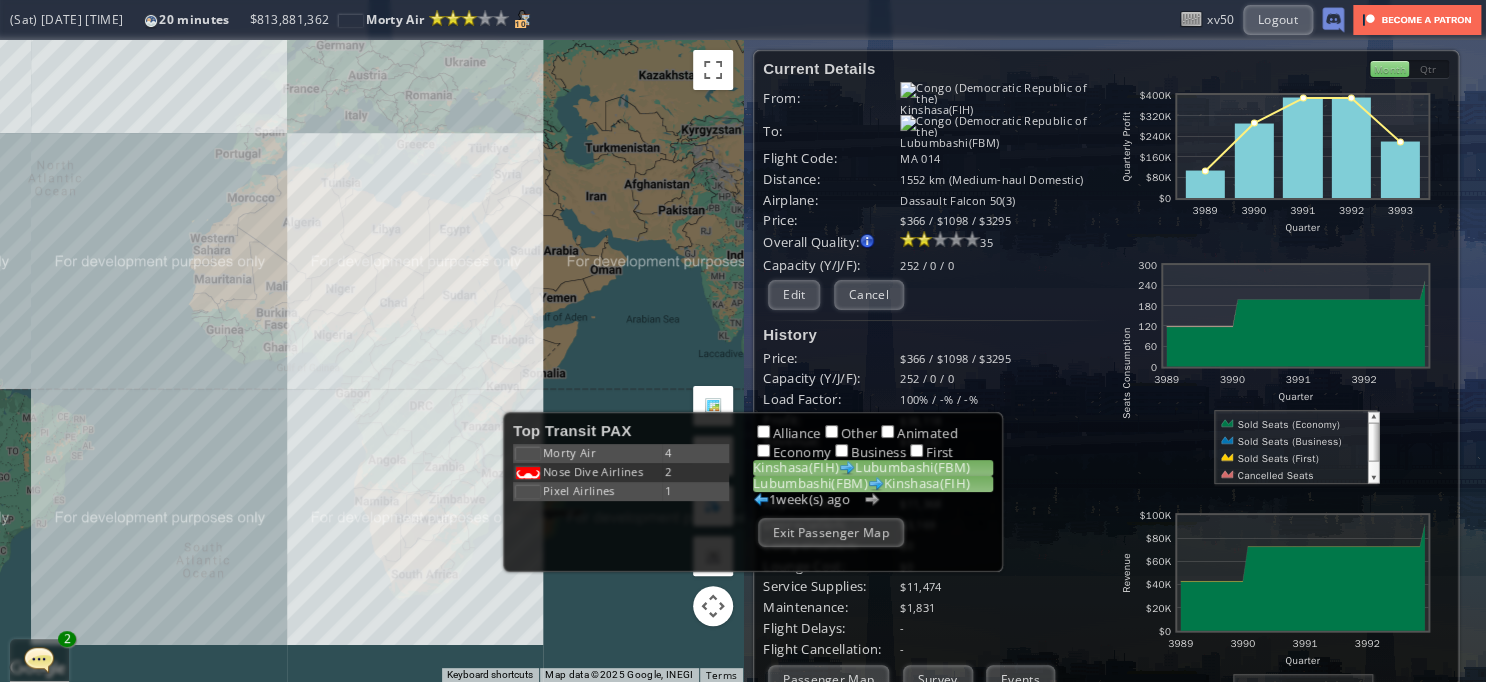click on "[AIRPORT_CODE]([AIRPORT_CODE]) [AIRPORT_CODE]([AIRPORT_CODE])" at bounding box center [873, 484] 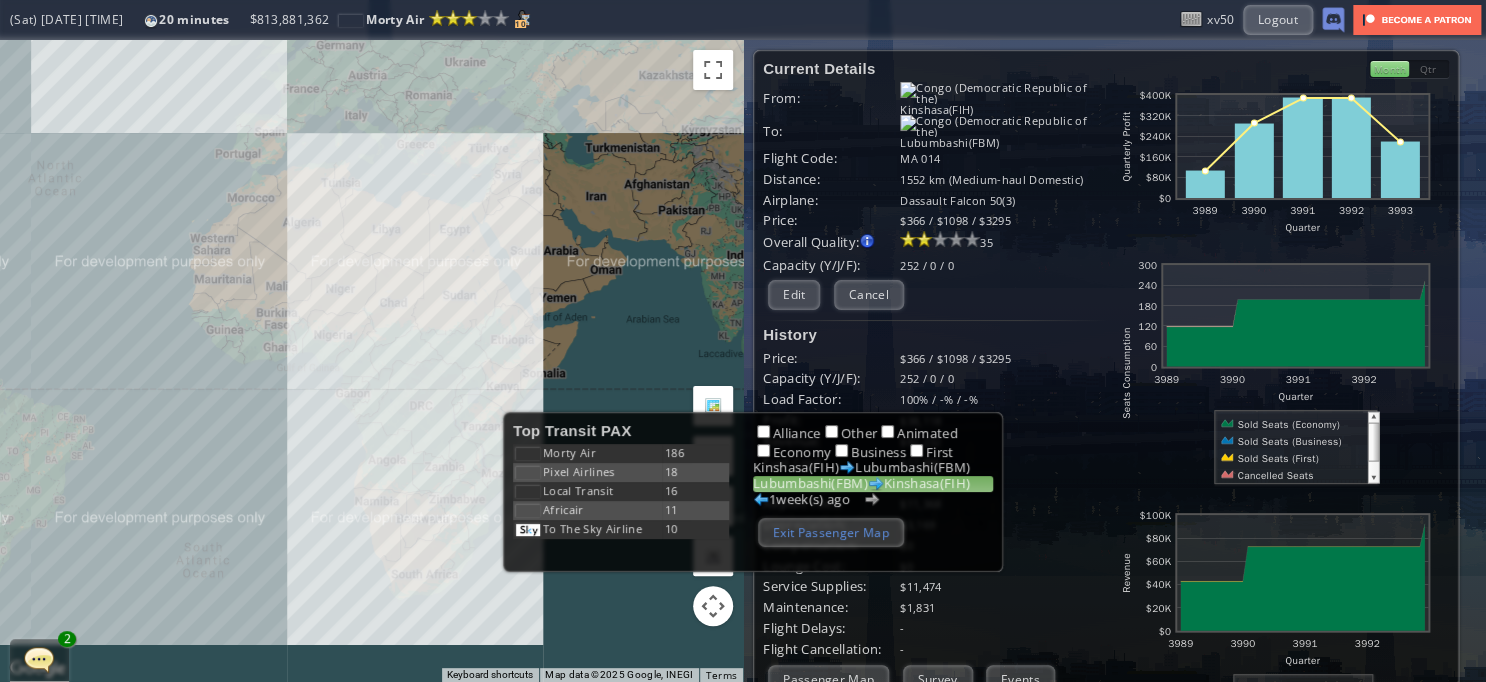 click on "Exit Passenger Map" at bounding box center [831, 532] 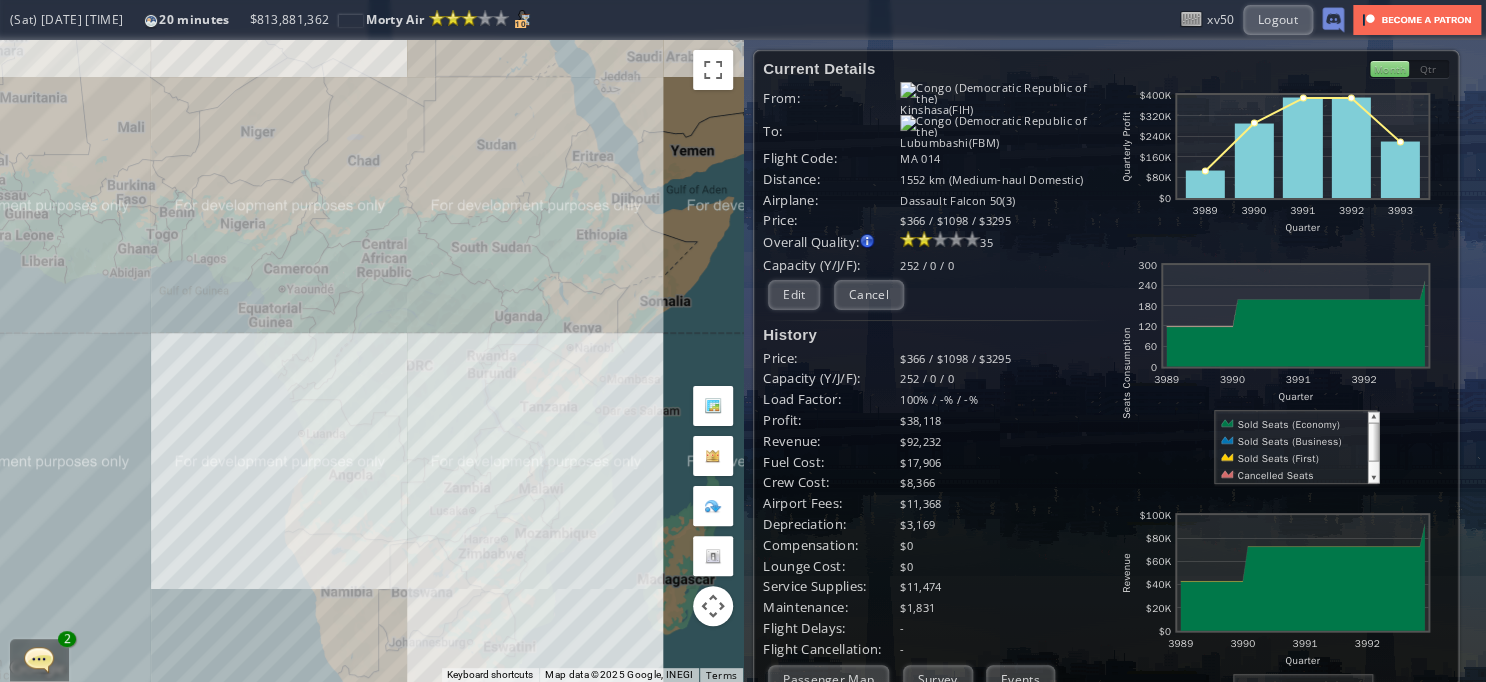 click on "To navigate, press the arrow keys." at bounding box center [371, 361] 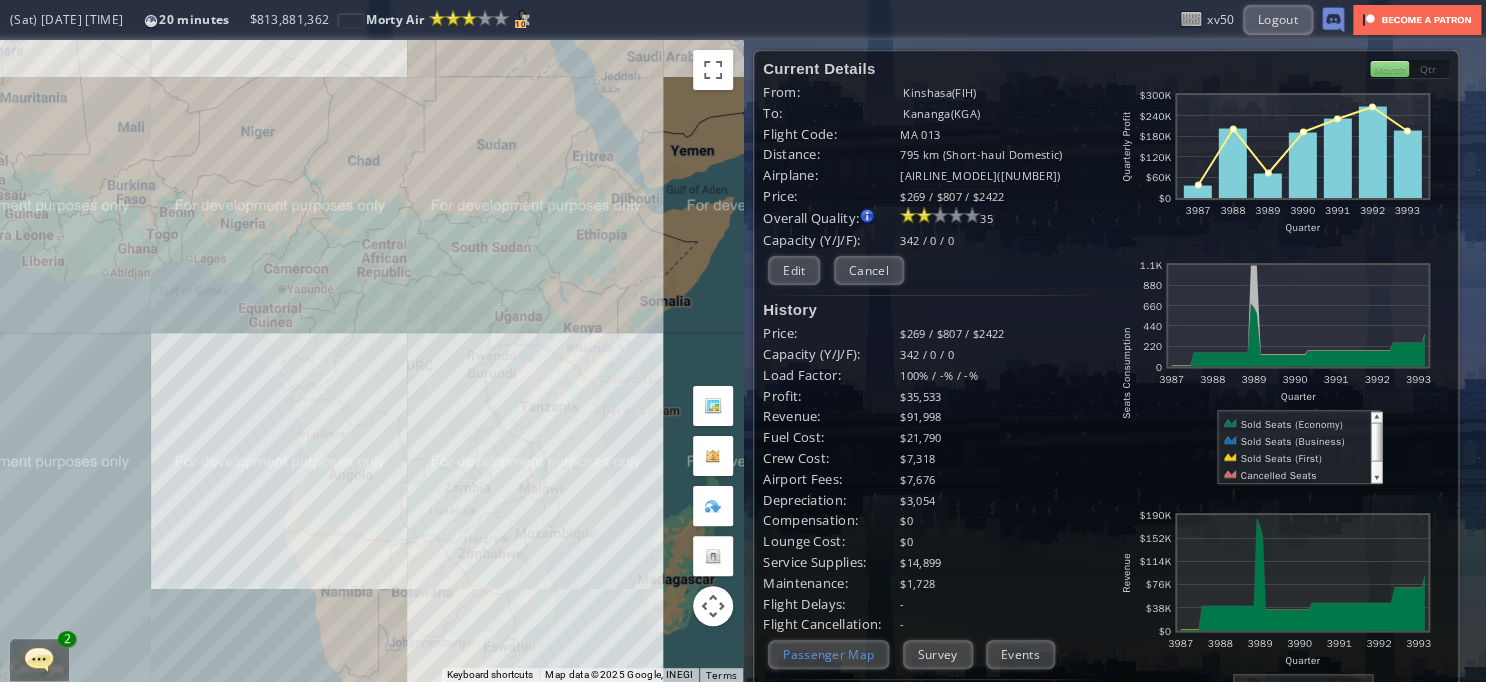 click on "Passenger Map" at bounding box center [828, 654] 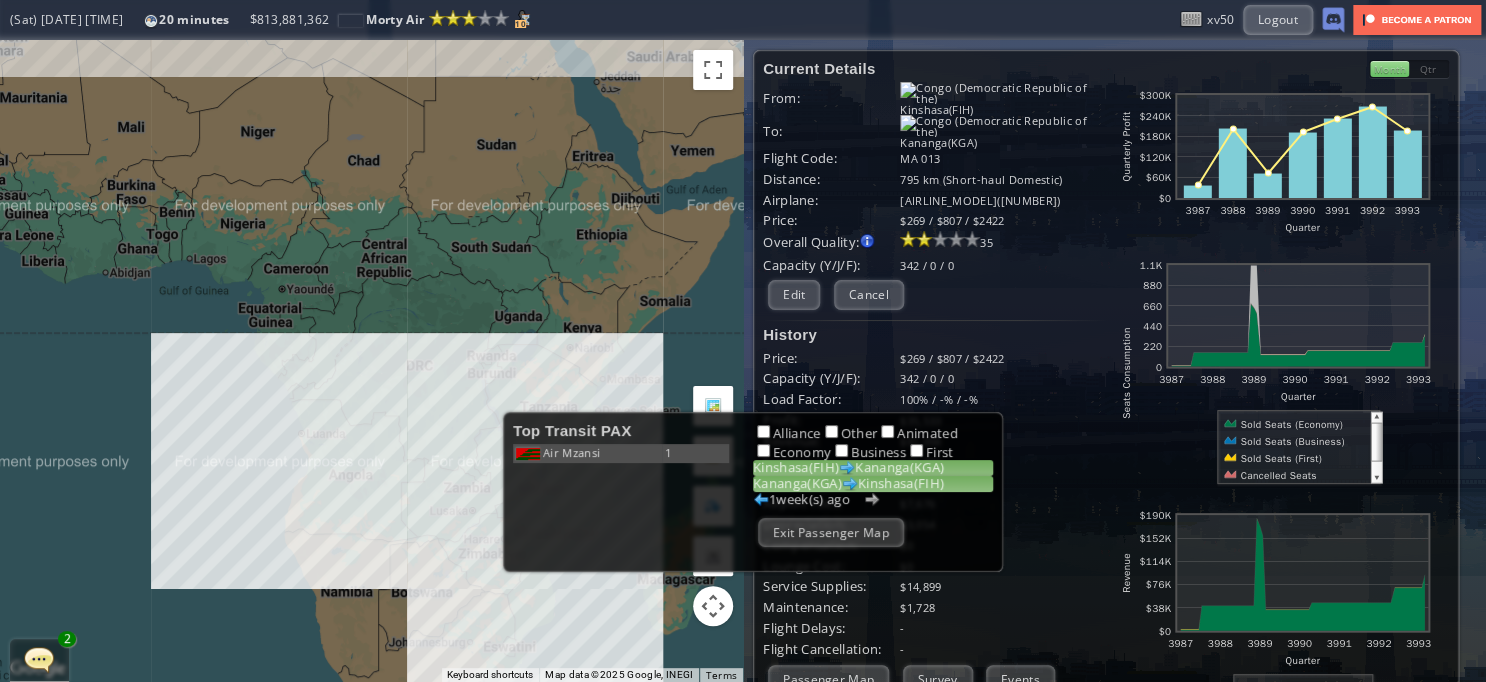 click on "Kananga(KGA) Kinshasa(FIH)" at bounding box center [873, 484] 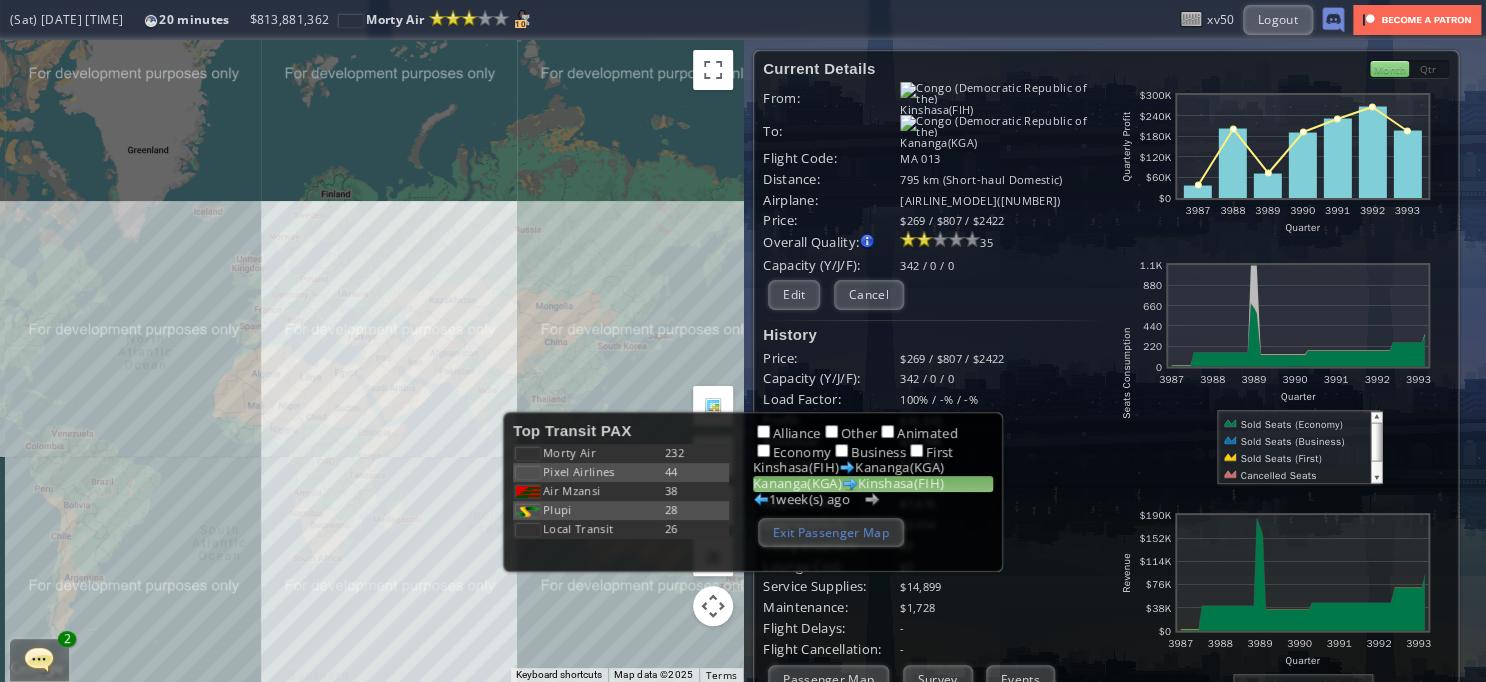 click on "Exit Passenger Map" at bounding box center (831, 532) 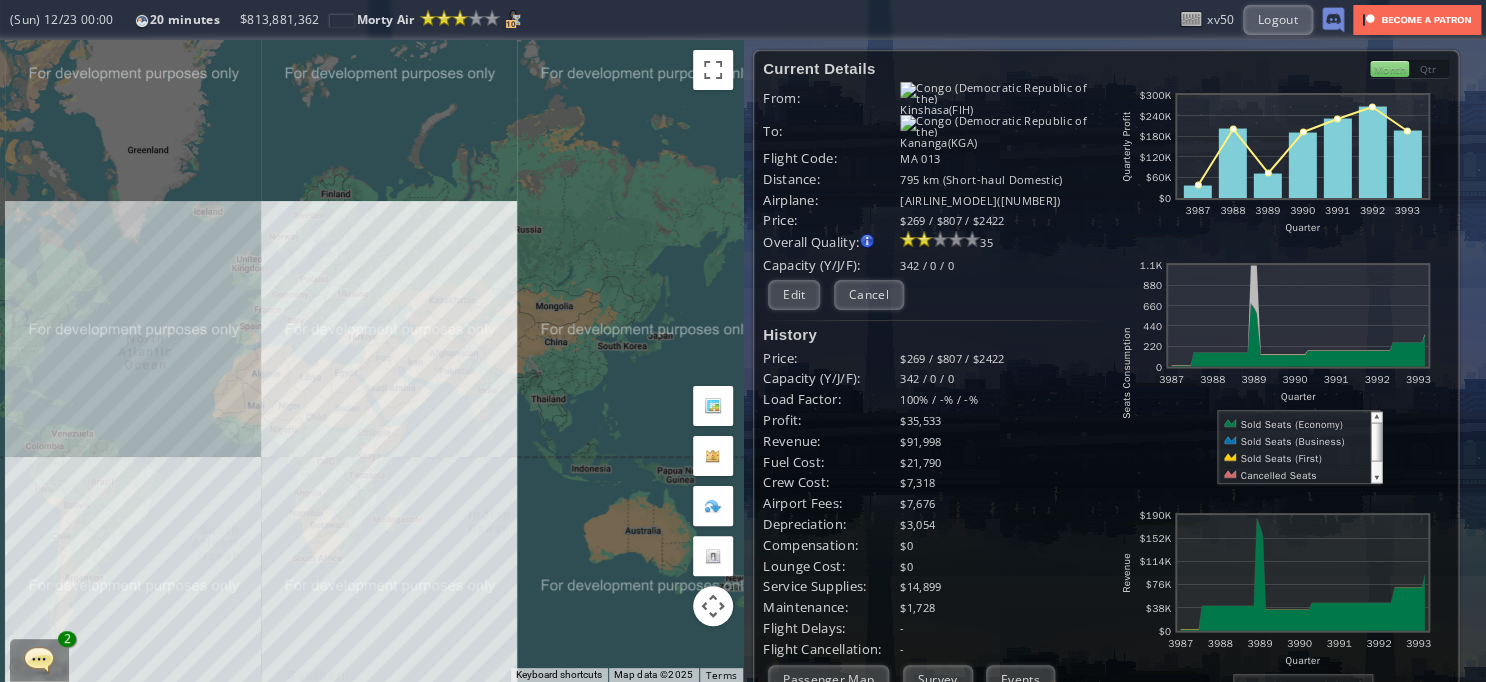 click on "To navigate, press the arrow keys." at bounding box center [371, 361] 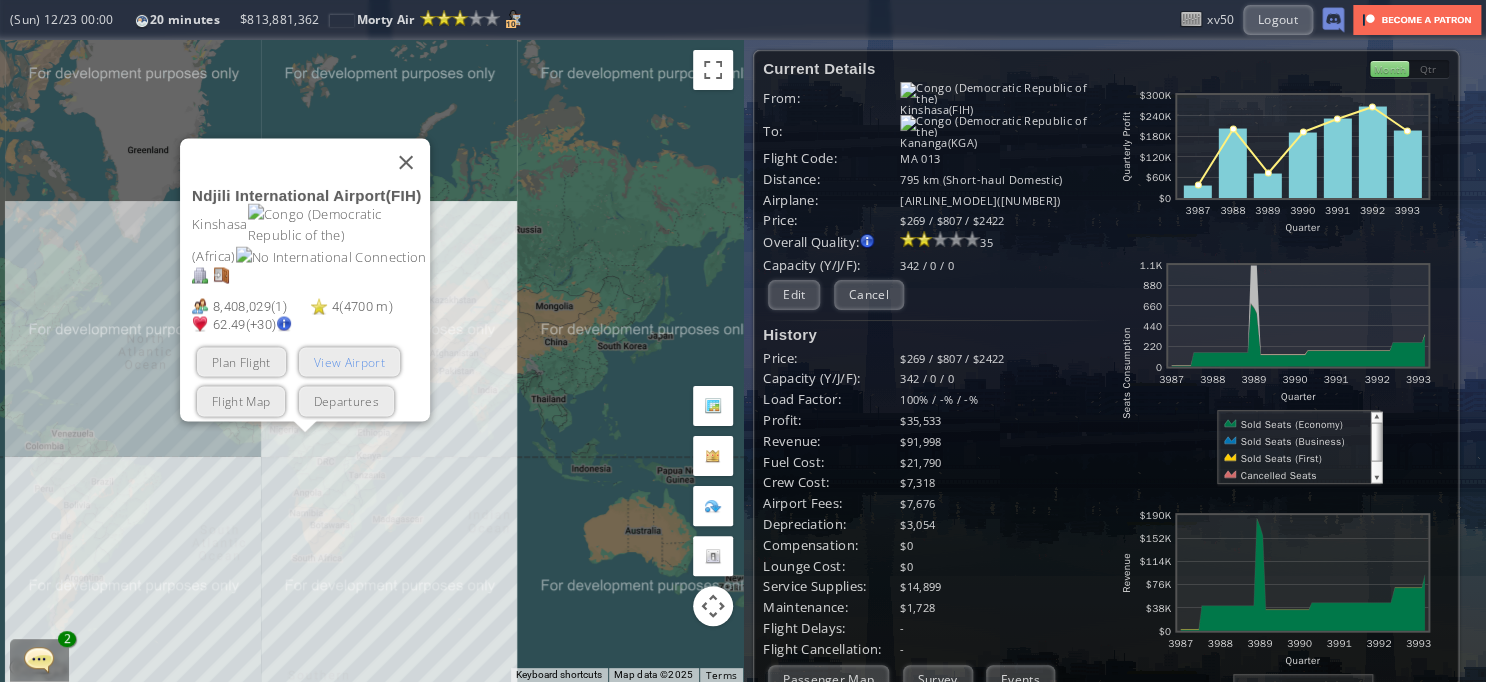click on "View Airport" at bounding box center (348, 362) 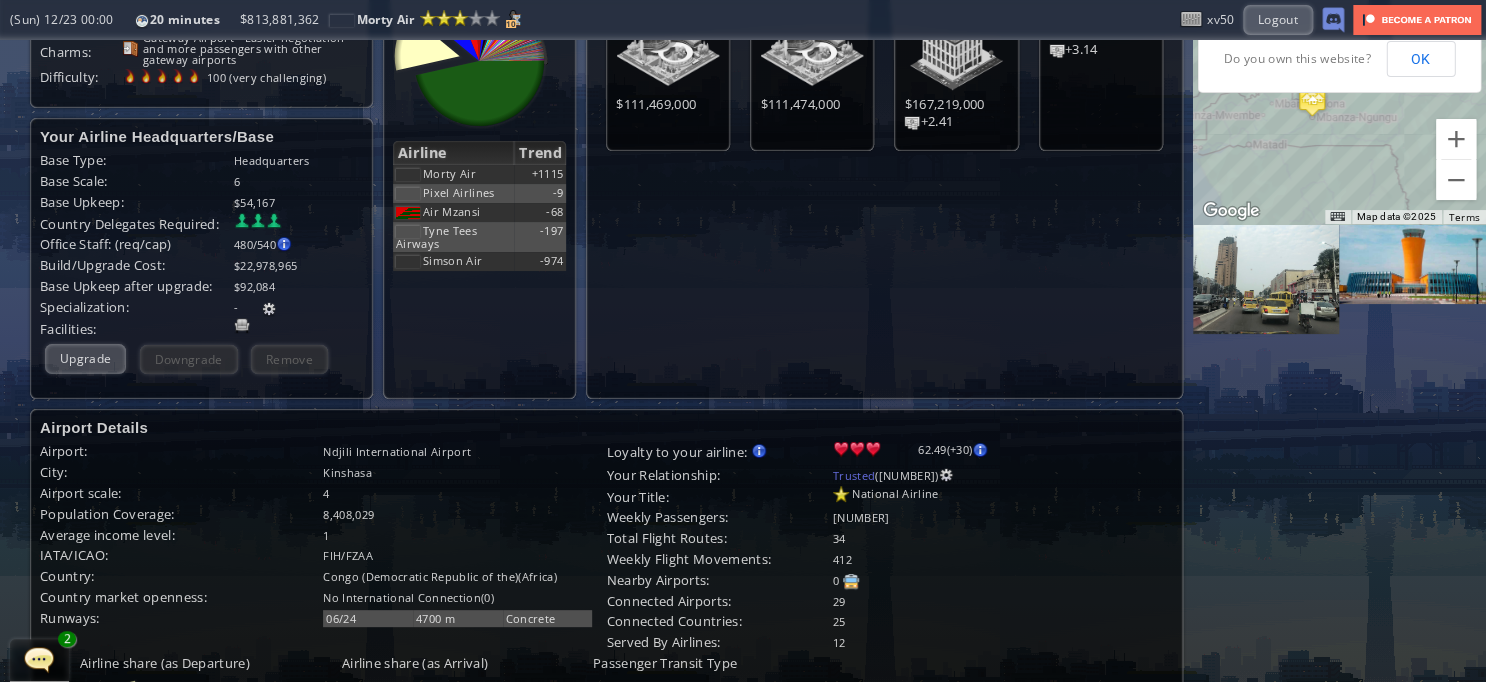 scroll, scrollTop: 9, scrollLeft: 0, axis: vertical 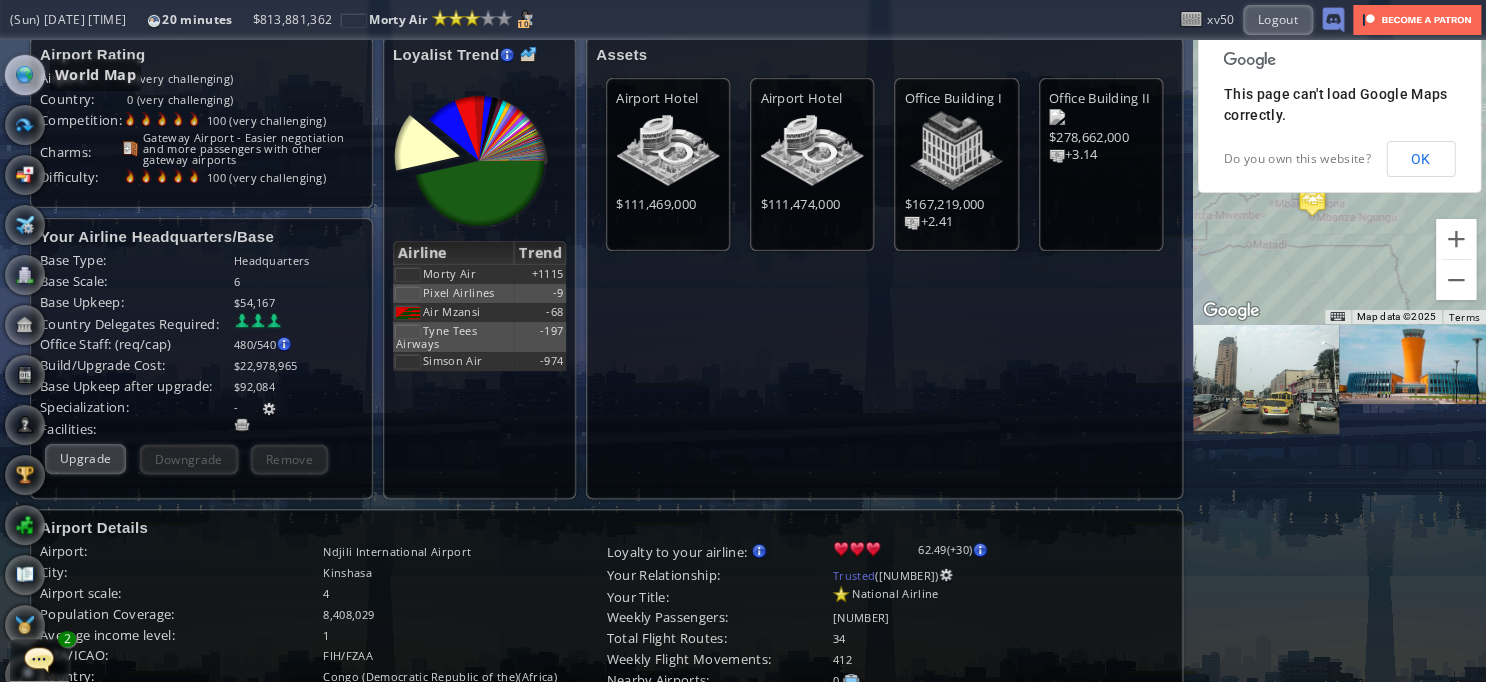 click at bounding box center [25, 75] 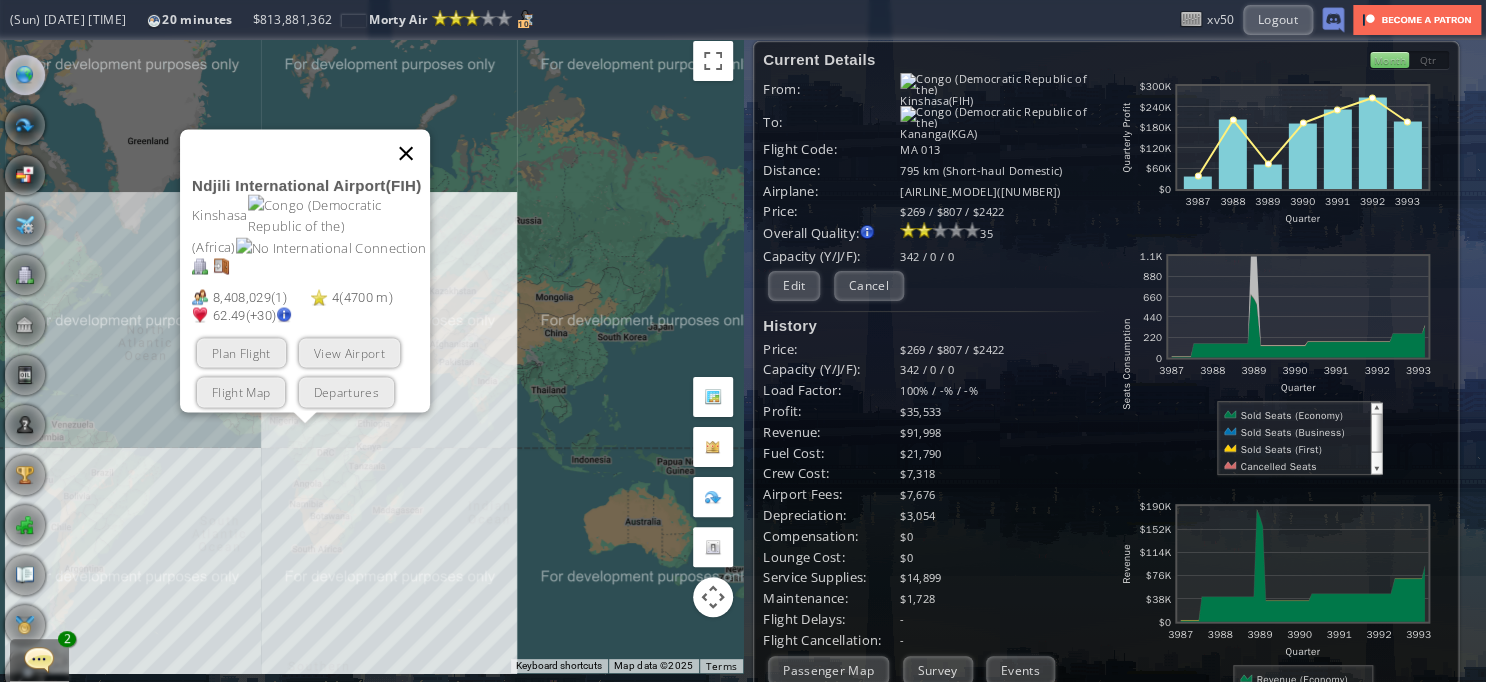 click at bounding box center [406, 153] 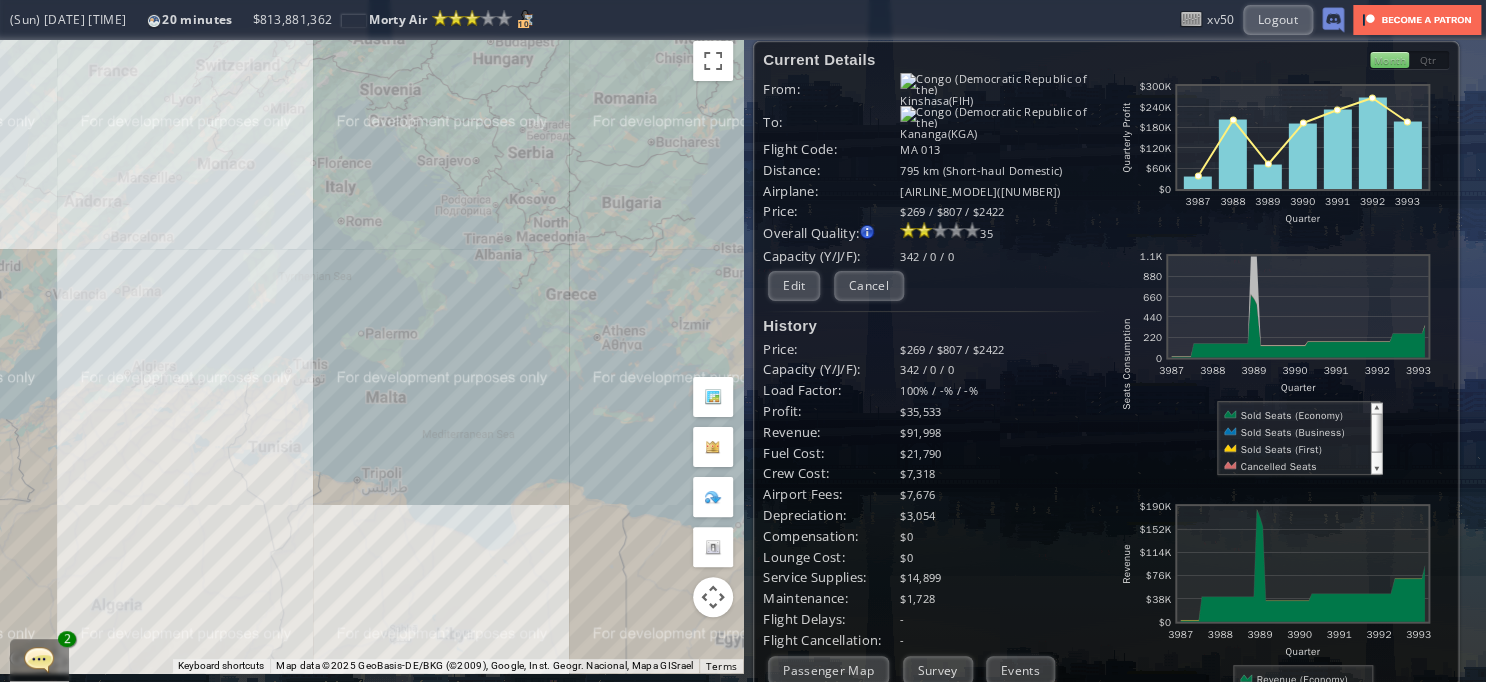 click on "To navigate, press the arrow keys." at bounding box center [371, 352] 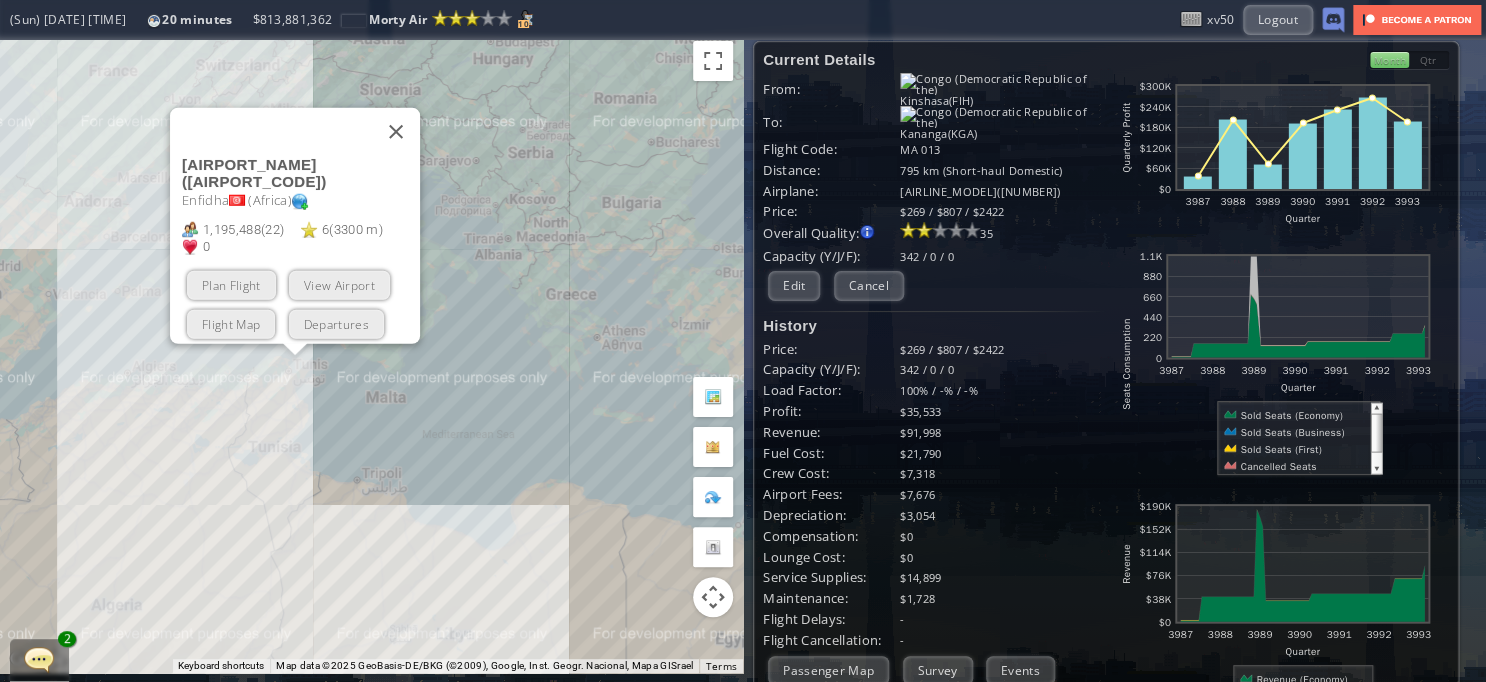 click at bounding box center [294, 350] 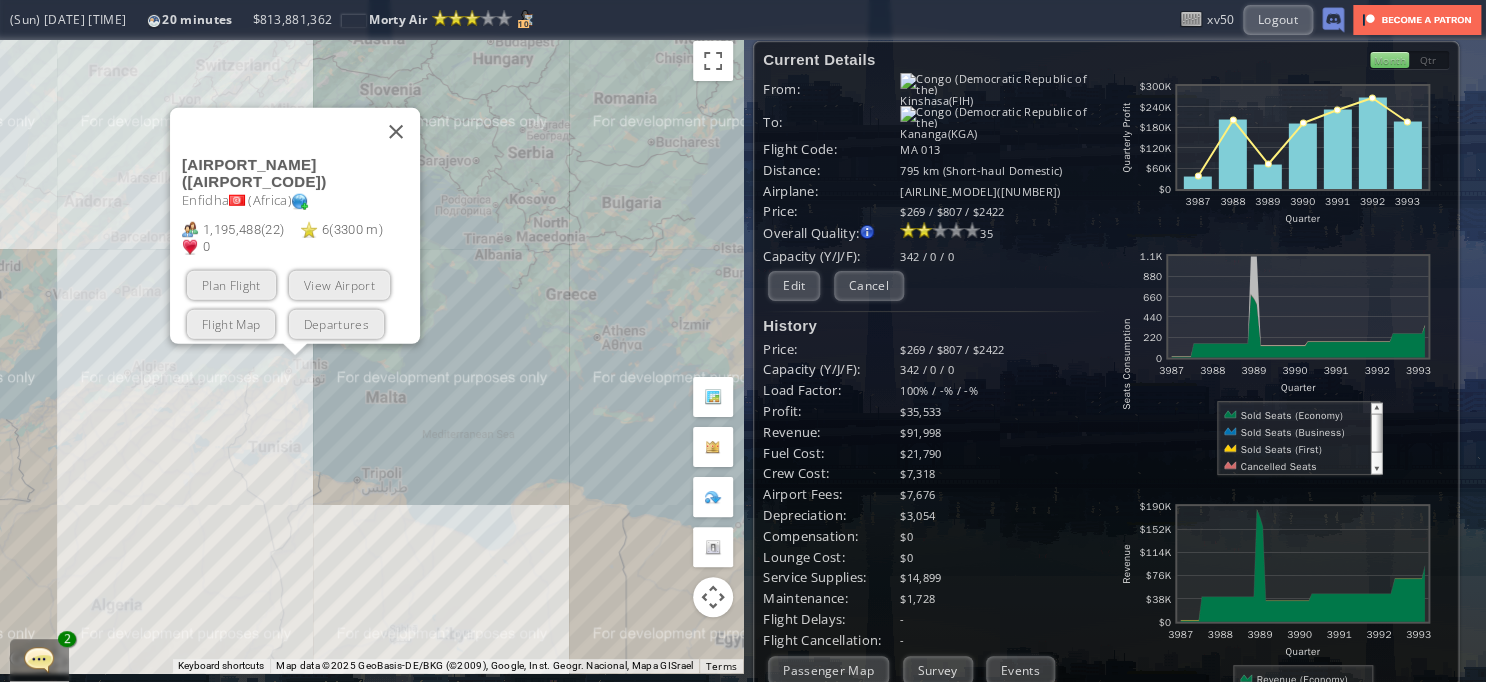 click on "To navigate, press the arrow keys.
[AIRPORT_NAME]  ( [AIRPORT_CODE] )
[CITY]  ( Africa )
1,195,488  ( 22 )
6  ( 3300 m )
0
(+30)
Plan Flight
View Airport
Flight Map
Departures" at bounding box center [371, 352] 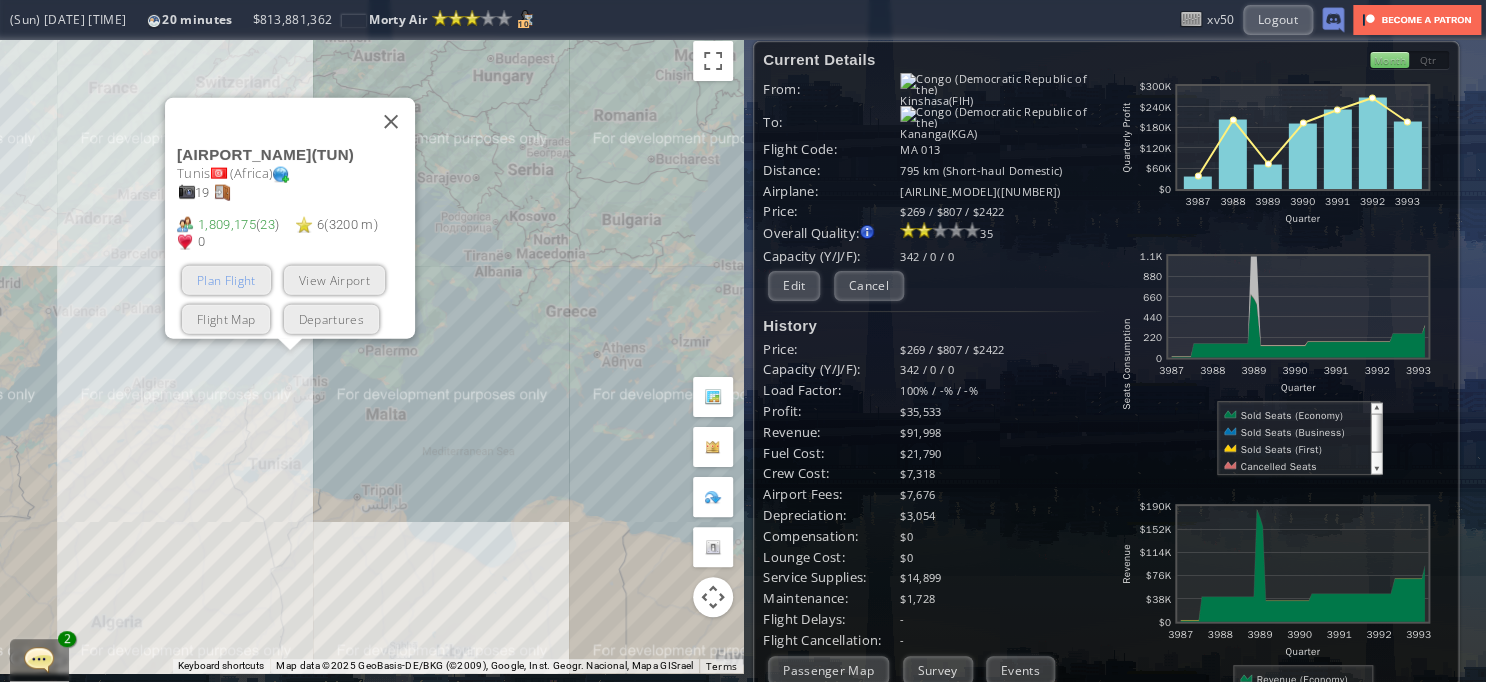 click on "Plan Flight" at bounding box center (226, 280) 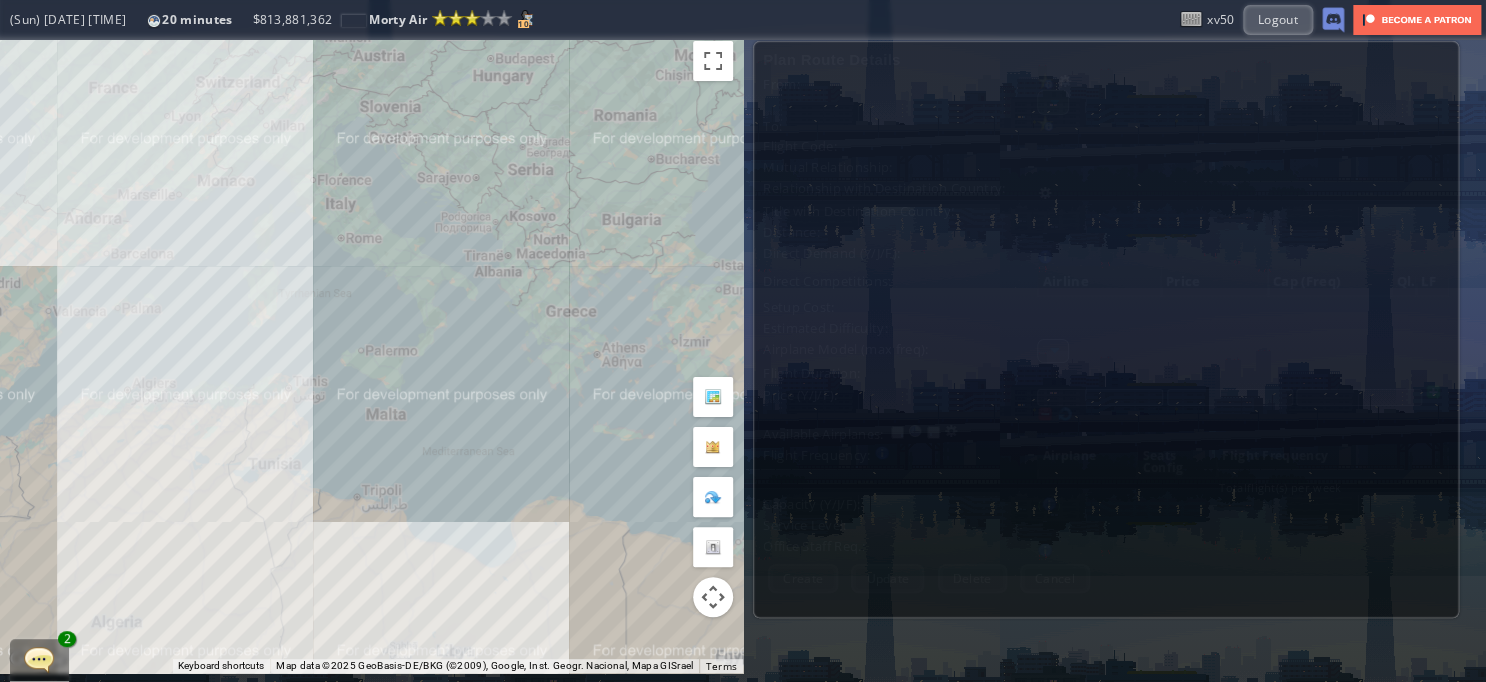 scroll, scrollTop: 0, scrollLeft: 0, axis: both 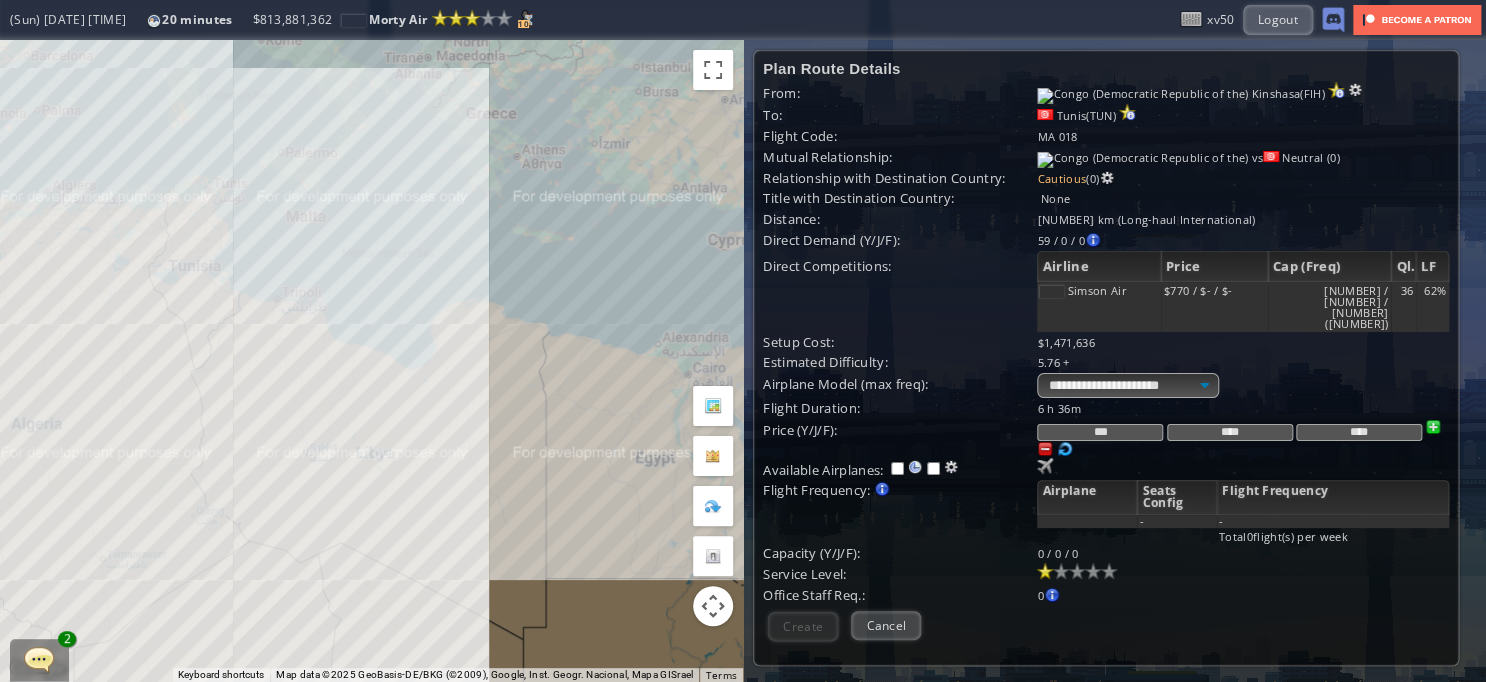 drag, startPoint x: 413, startPoint y: 560, endPoint x: 322, endPoint y: 311, distance: 265.1075 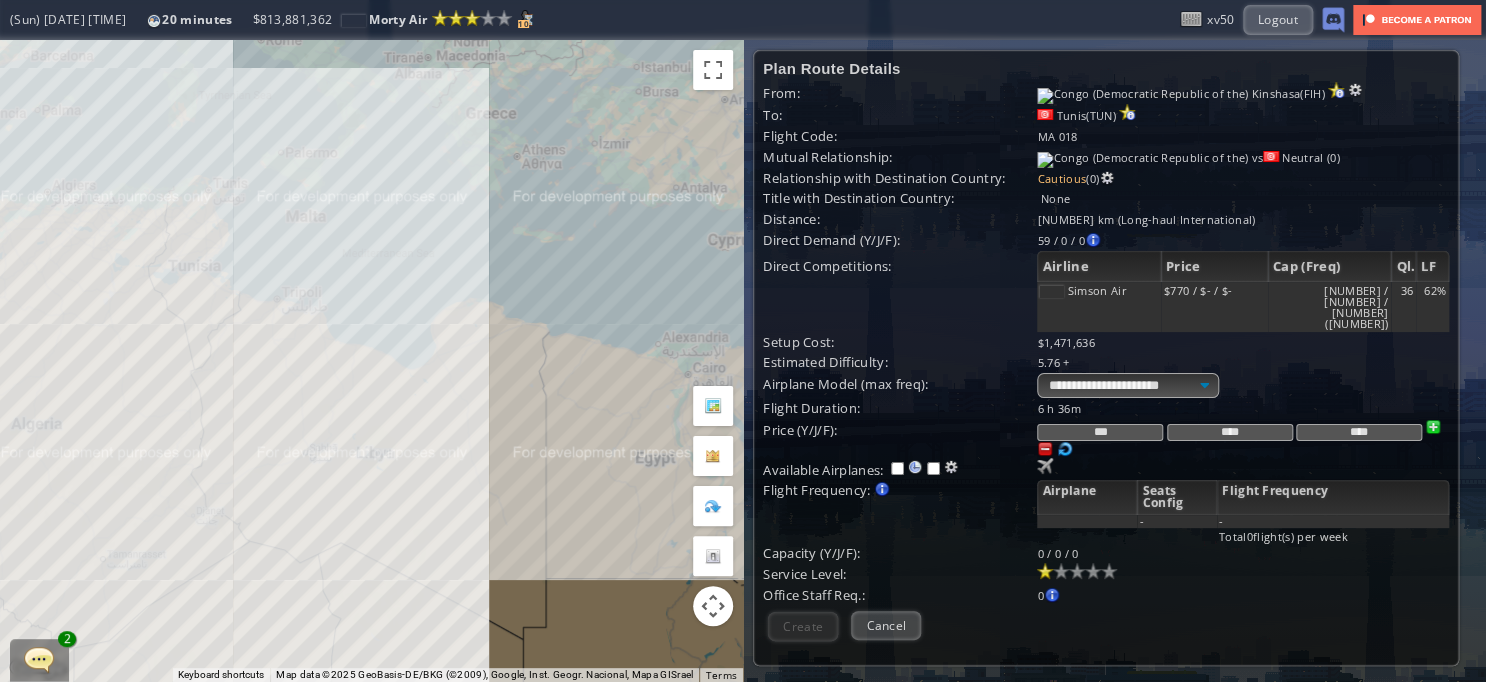 click on "To navigate, press the arrow keys." at bounding box center [371, 361] 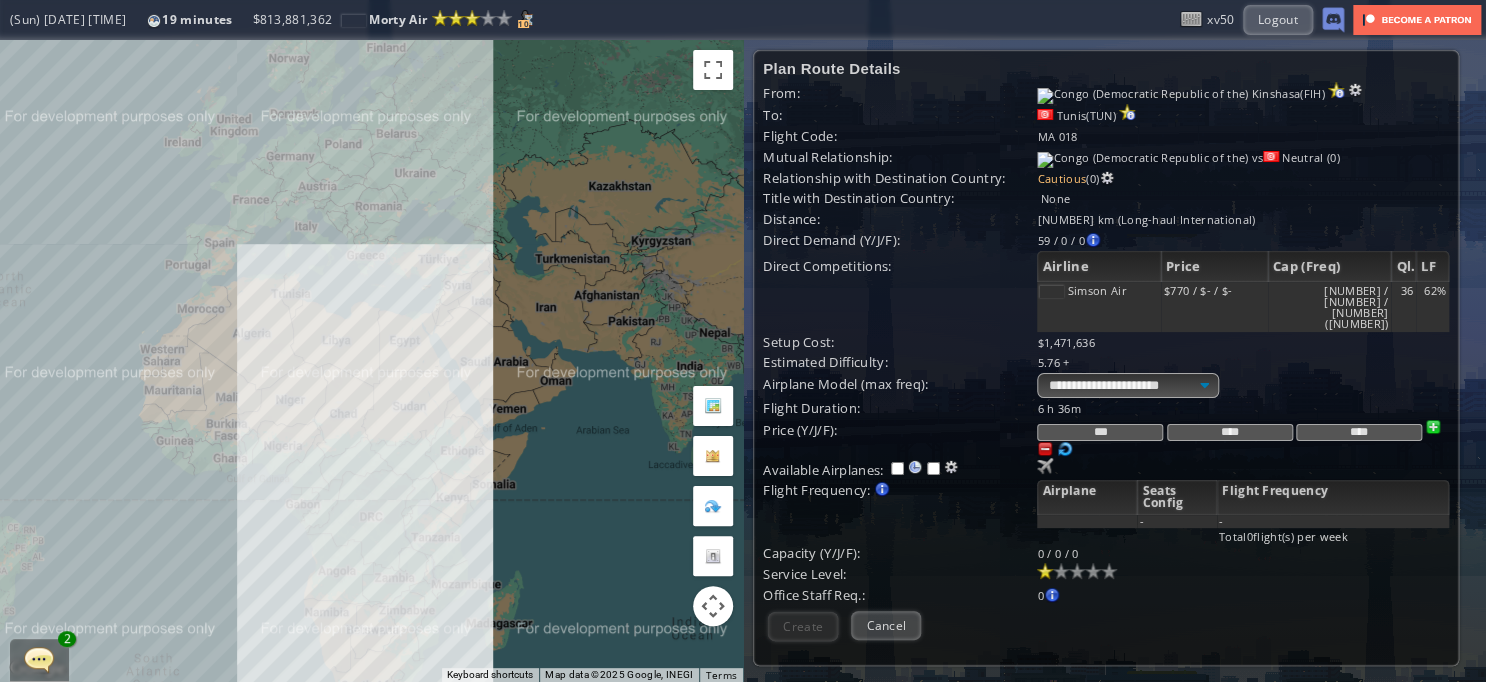 click at bounding box center (1045, 449) 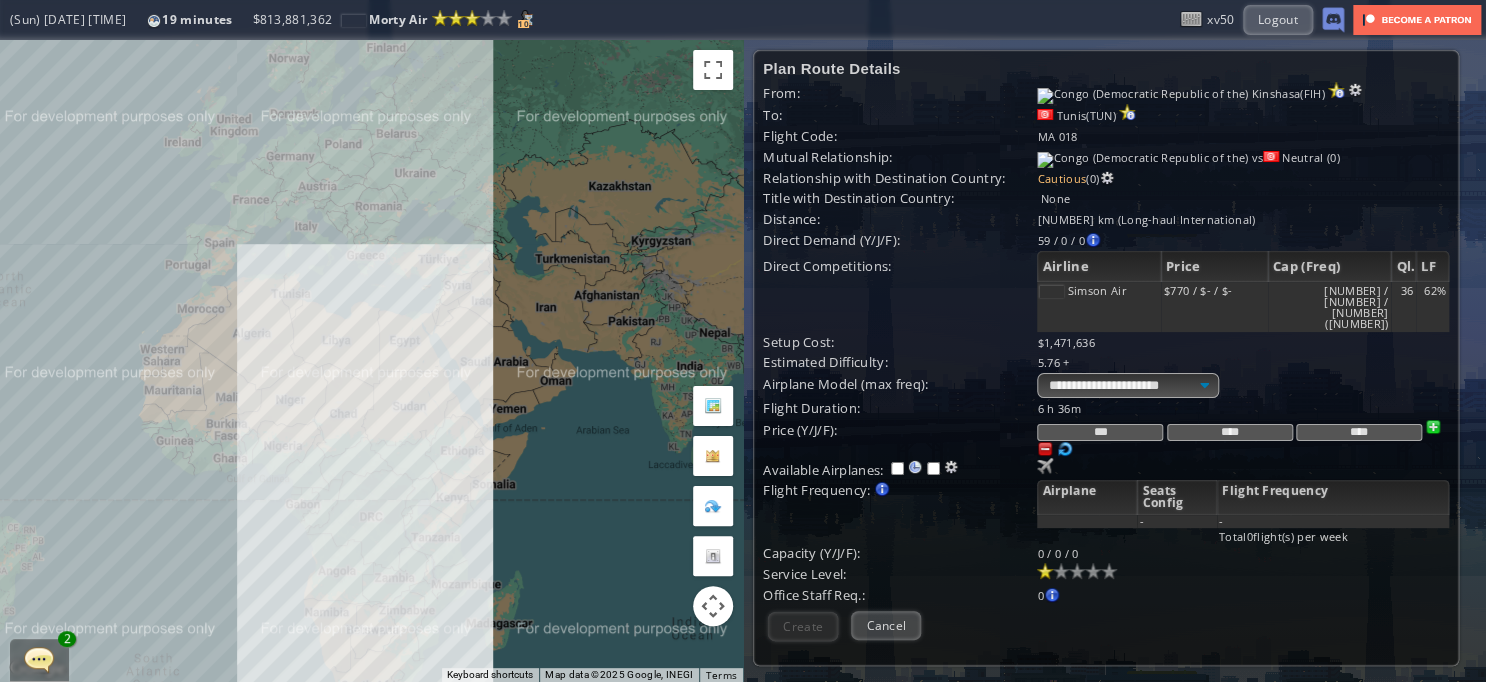 click at bounding box center (1045, 449) 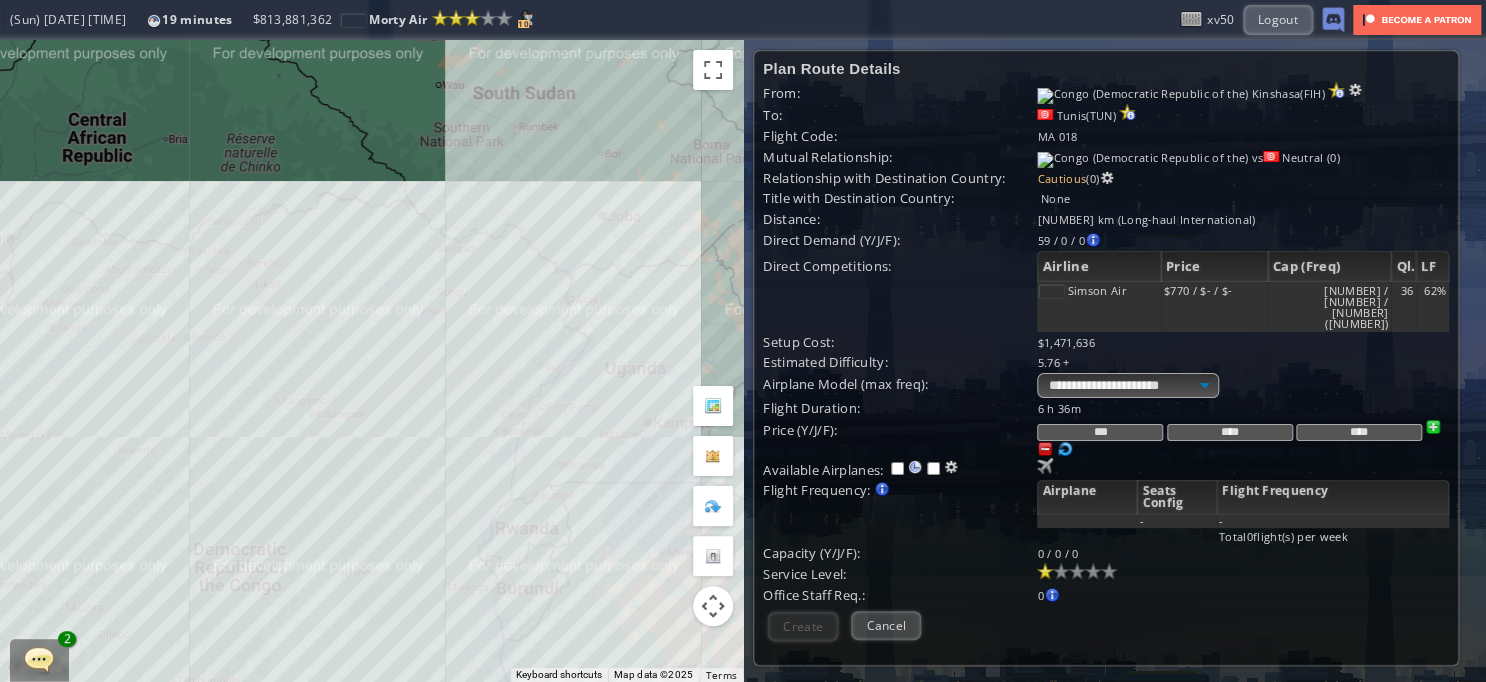 click on "To navigate, press the arrow keys." at bounding box center [371, 361] 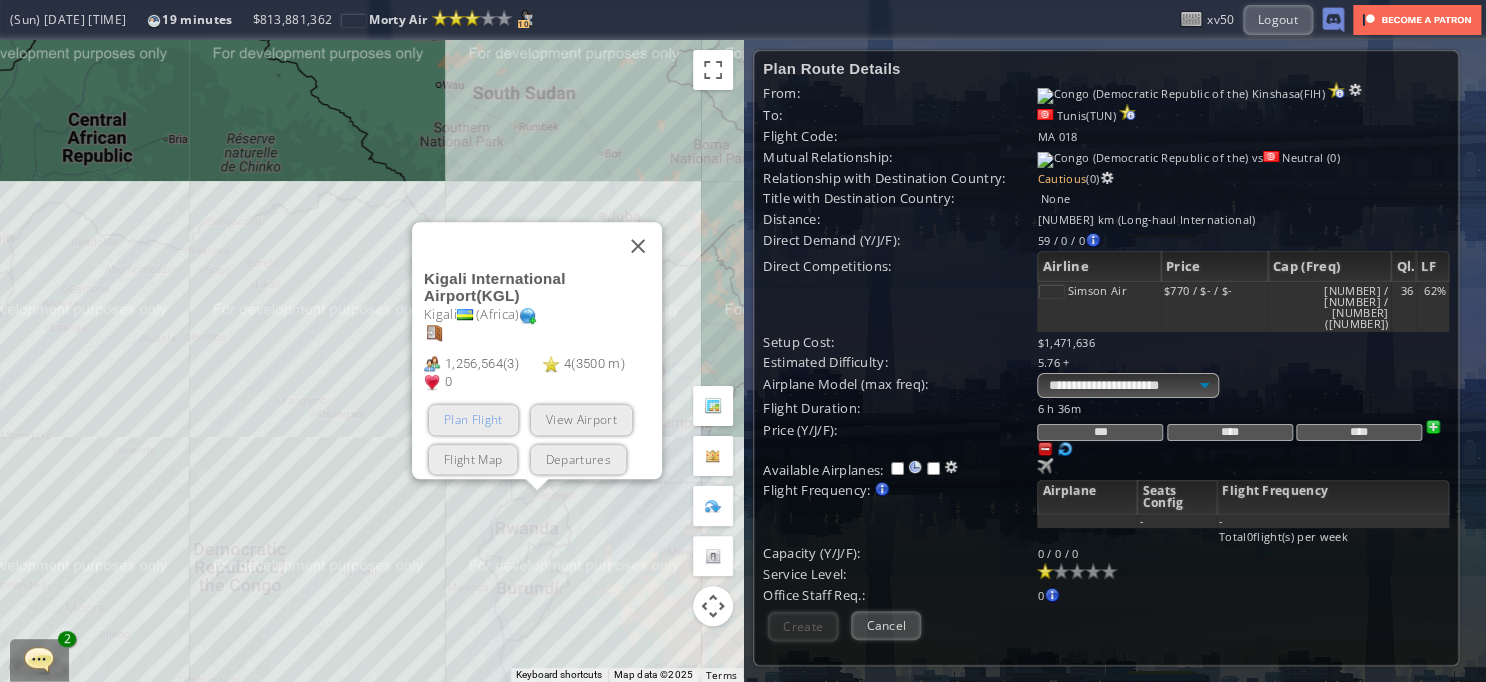 click on "Plan Flight" at bounding box center (473, 420) 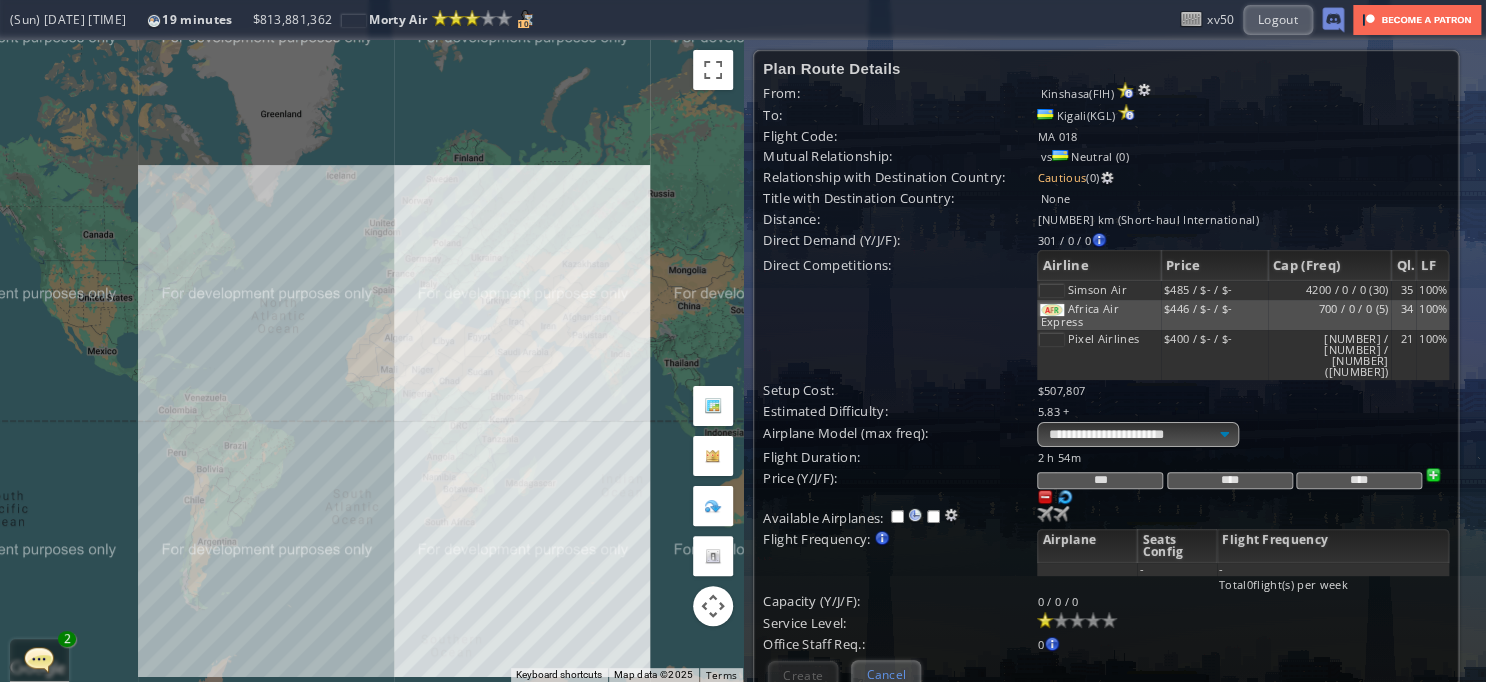 click on "Cancel" at bounding box center (886, 674) 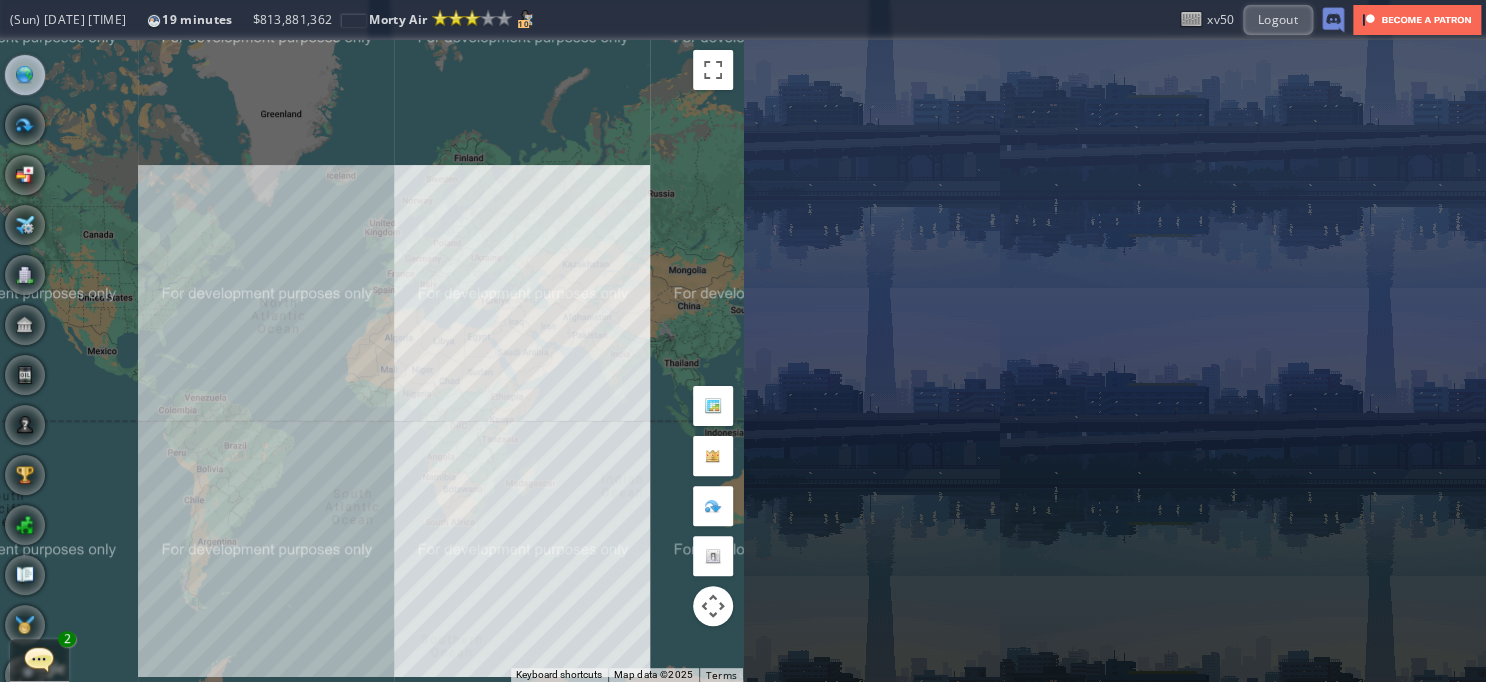 click on "Office" at bounding box center (25, 275) 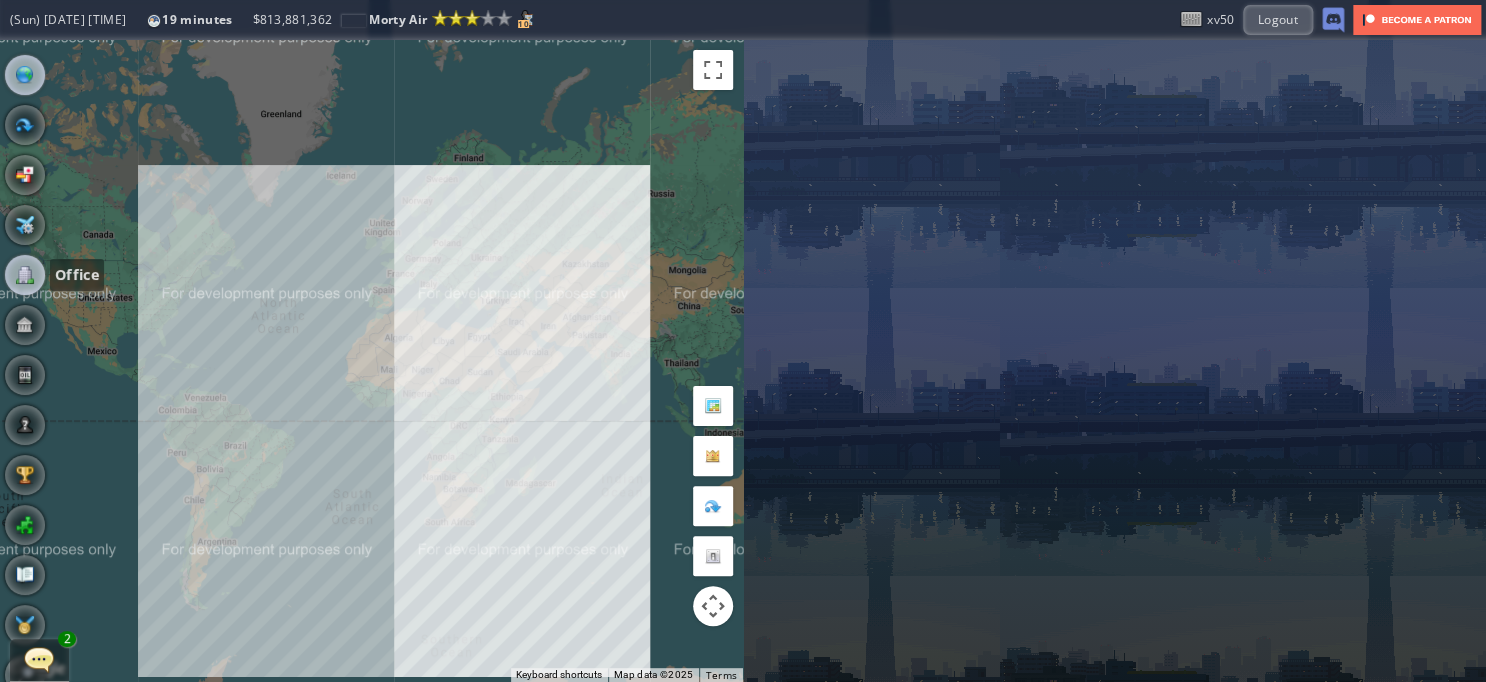 click at bounding box center (25, 275) 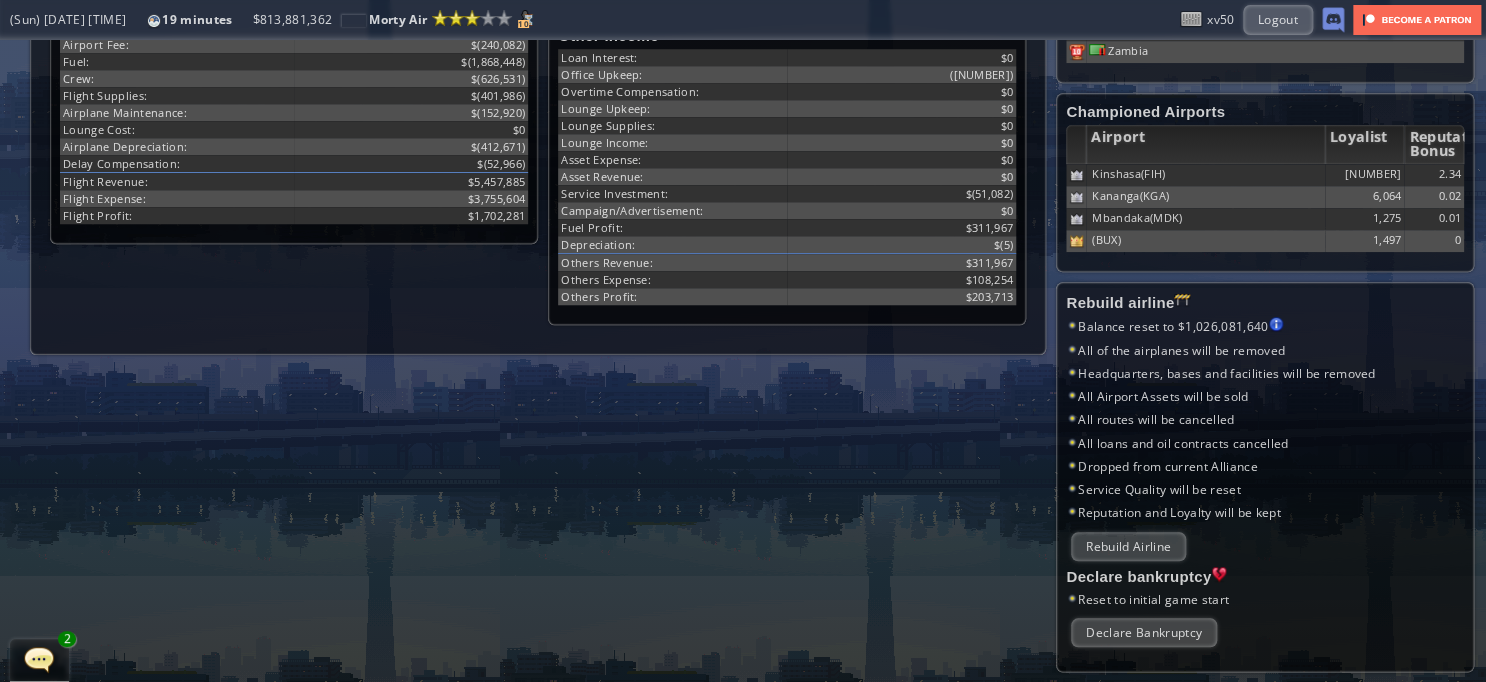 scroll, scrollTop: 500, scrollLeft: 0, axis: vertical 